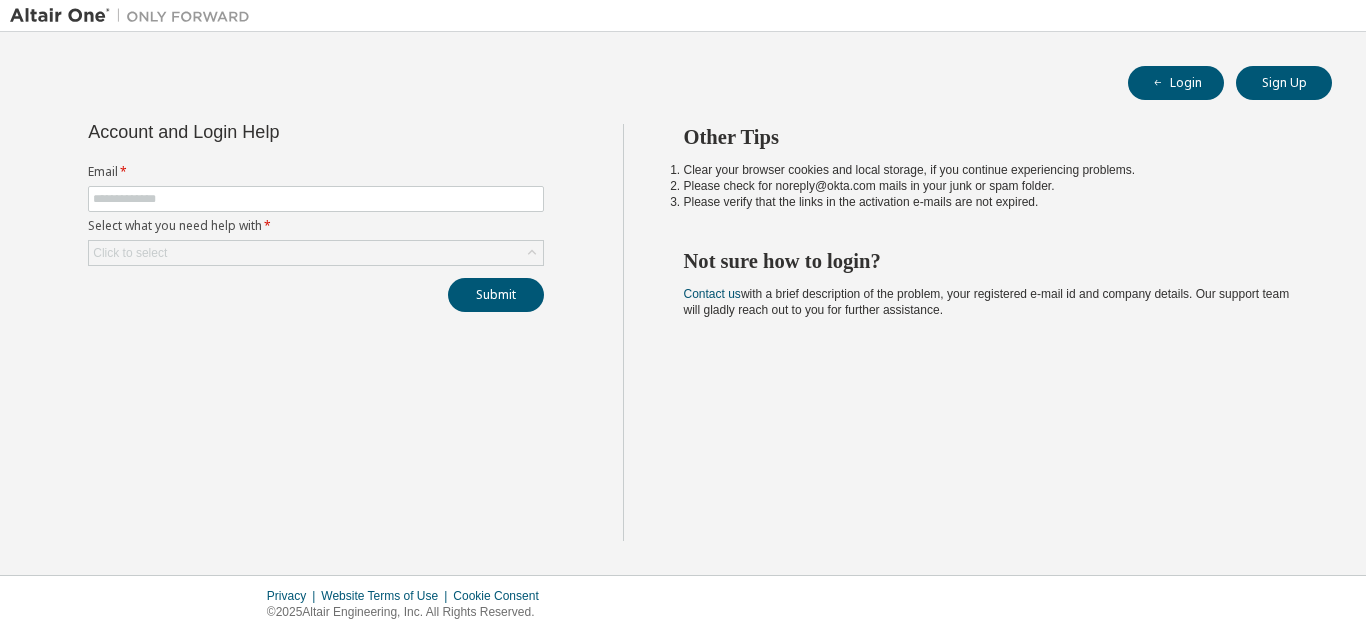scroll, scrollTop: 0, scrollLeft: 0, axis: both 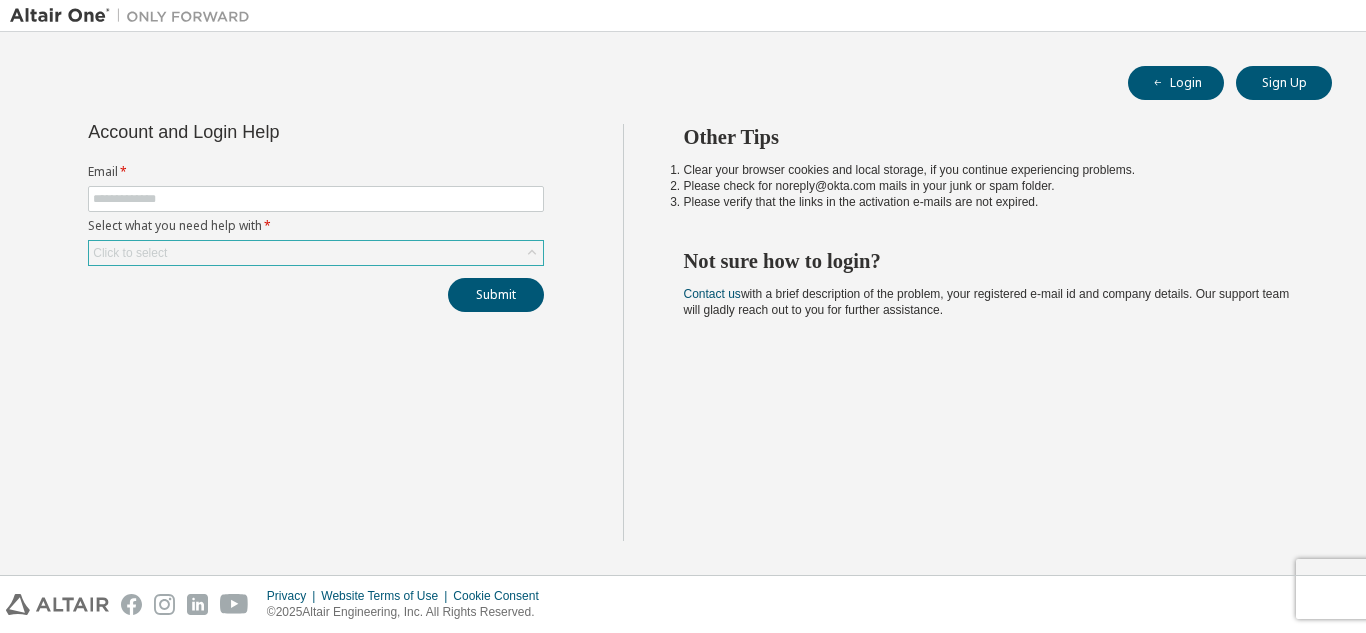 click on "Click to select" at bounding box center [316, 253] 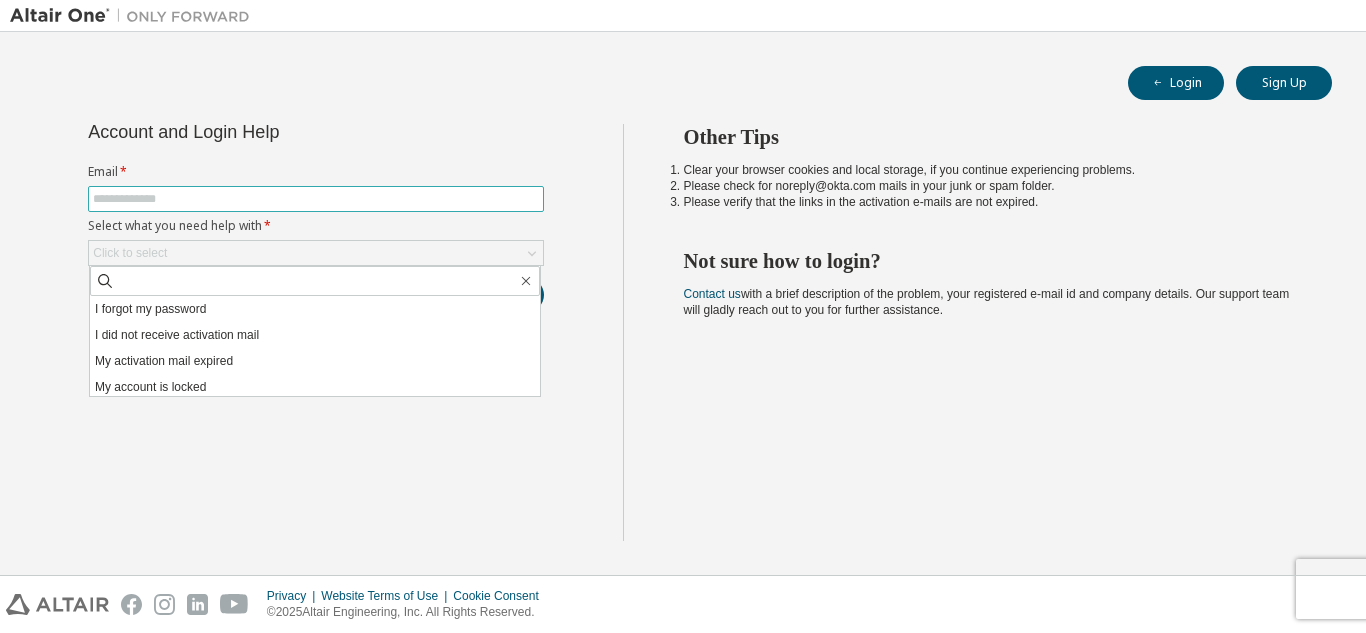 drag, startPoint x: 221, startPoint y: 189, endPoint x: 214, endPoint y: 200, distance: 13.038404 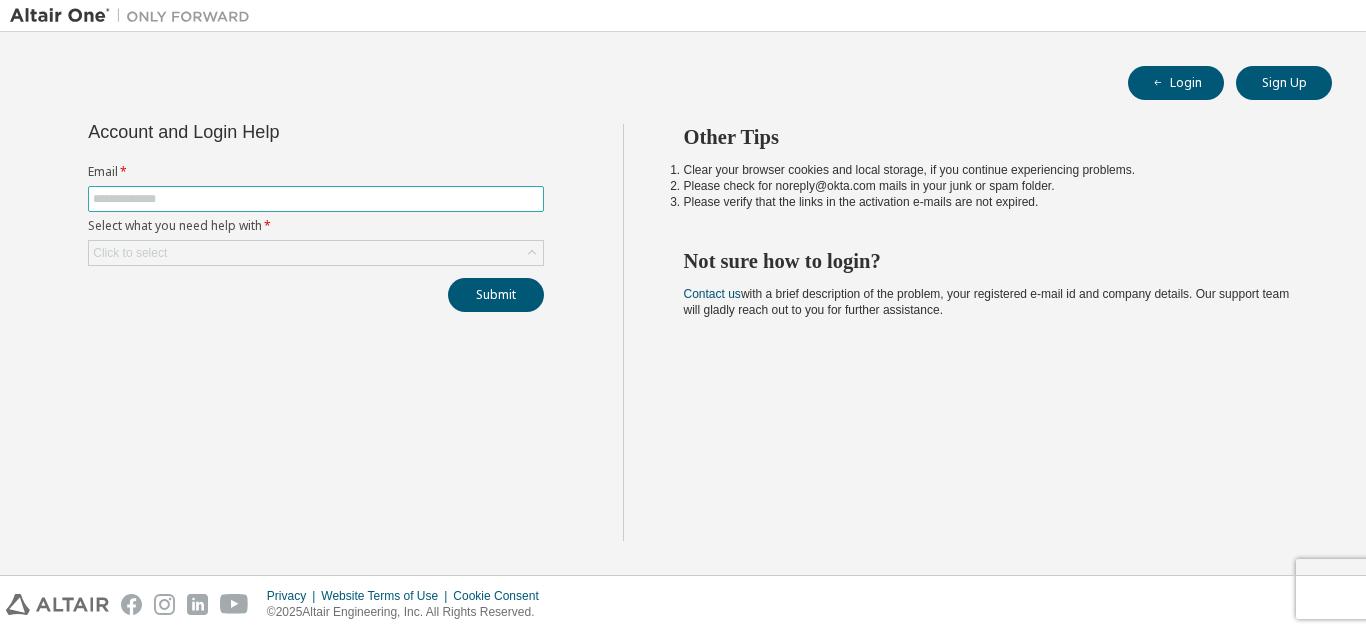 click at bounding box center [316, 199] 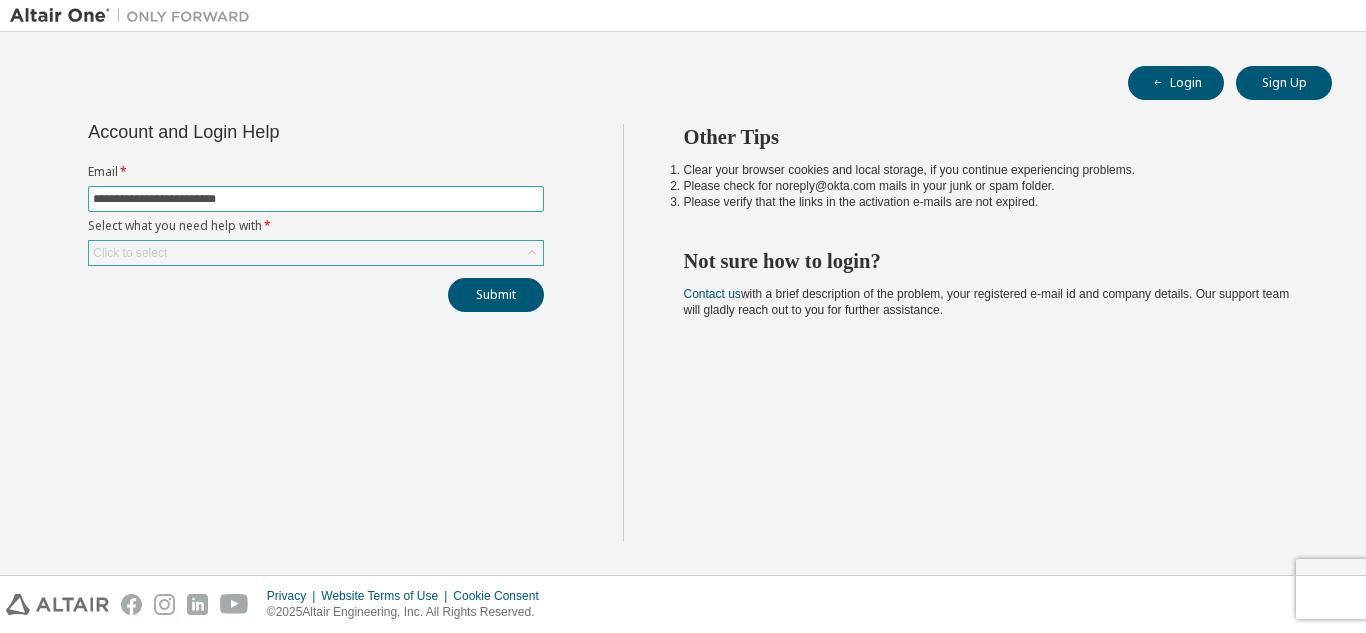 type on "**********" 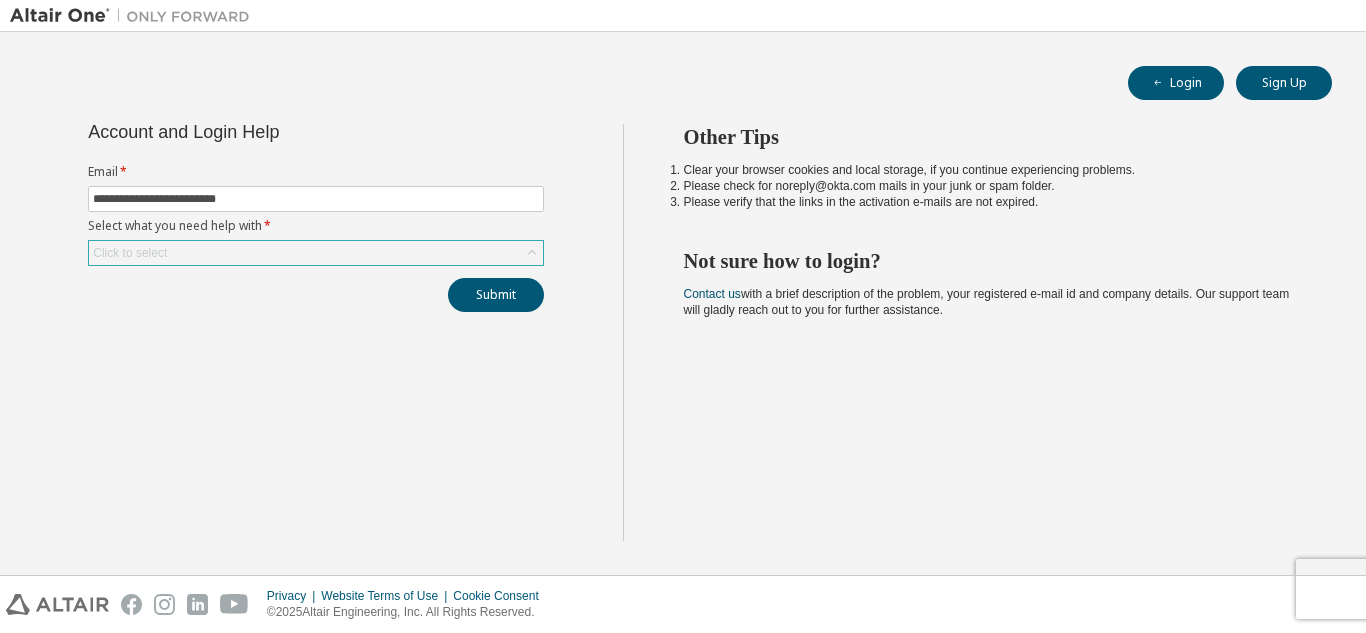 click on "Click to select" at bounding box center (316, 253) 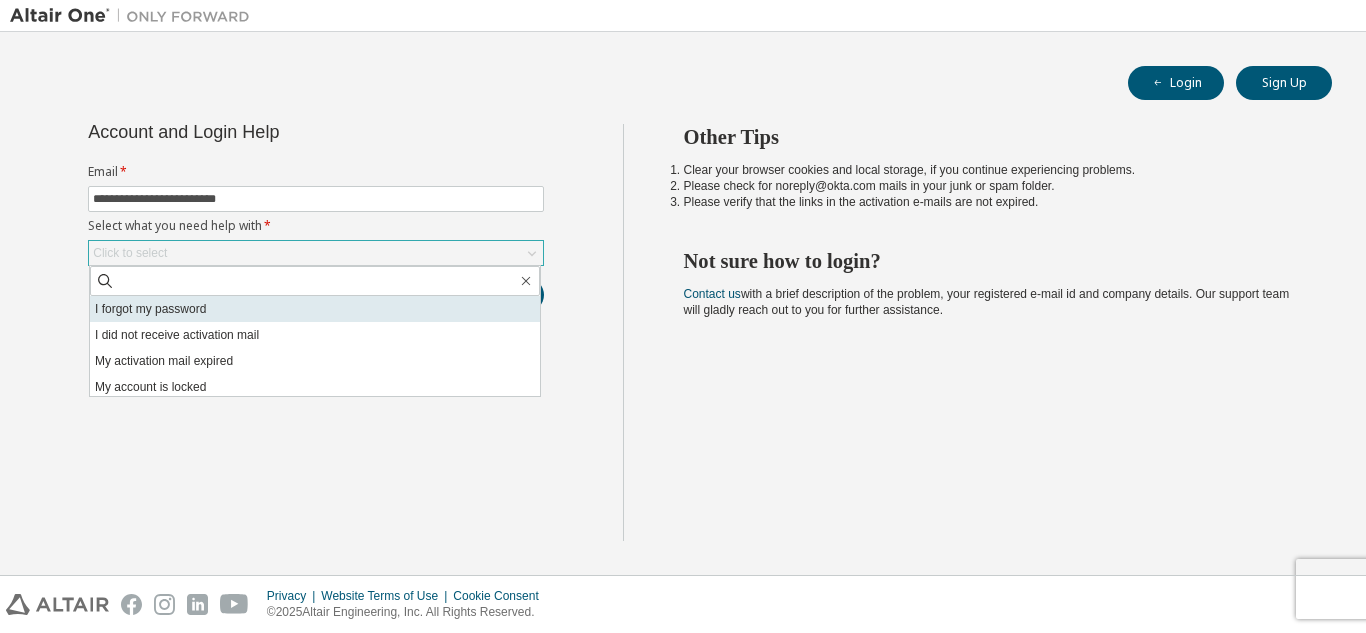 click on "I forgot my password" at bounding box center (315, 309) 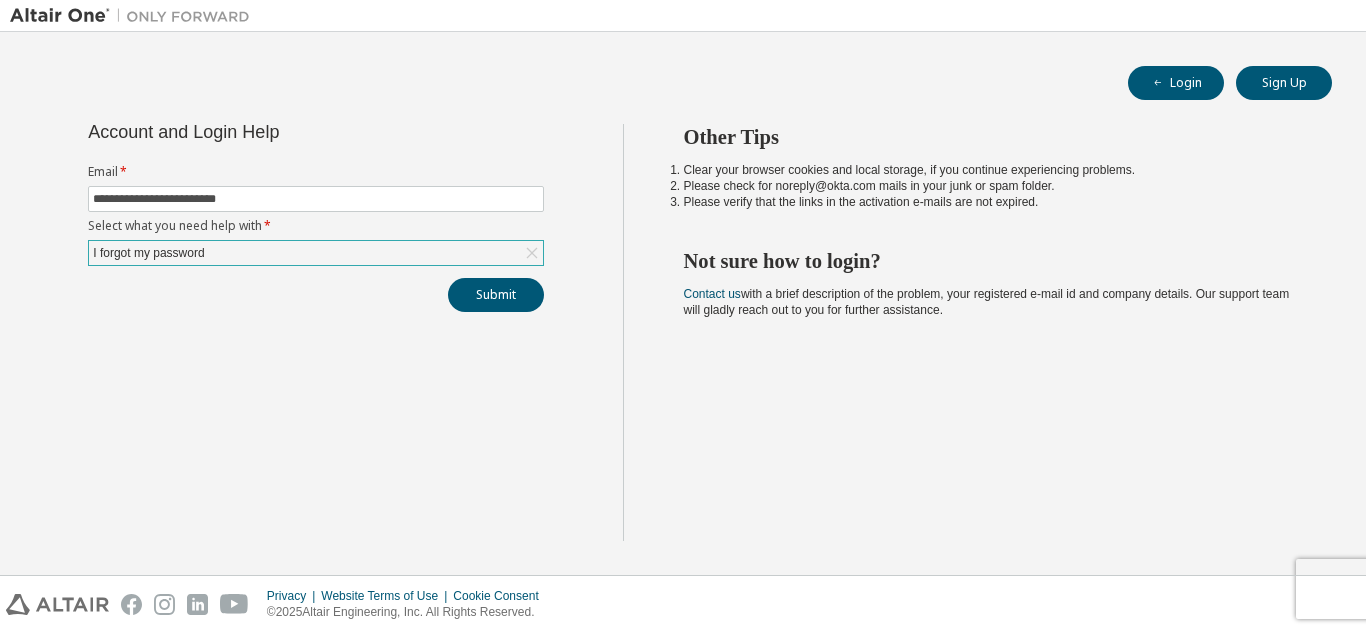 click on "Submit" at bounding box center (316, 295) 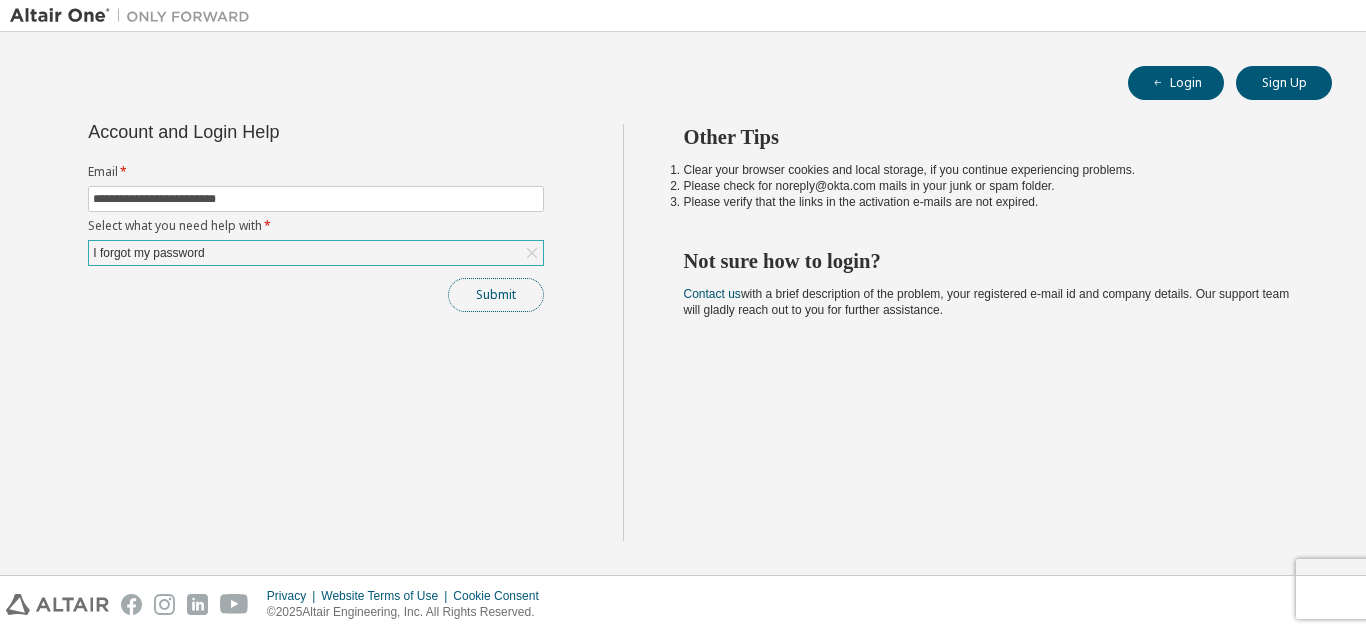 click on "Submit" at bounding box center [496, 295] 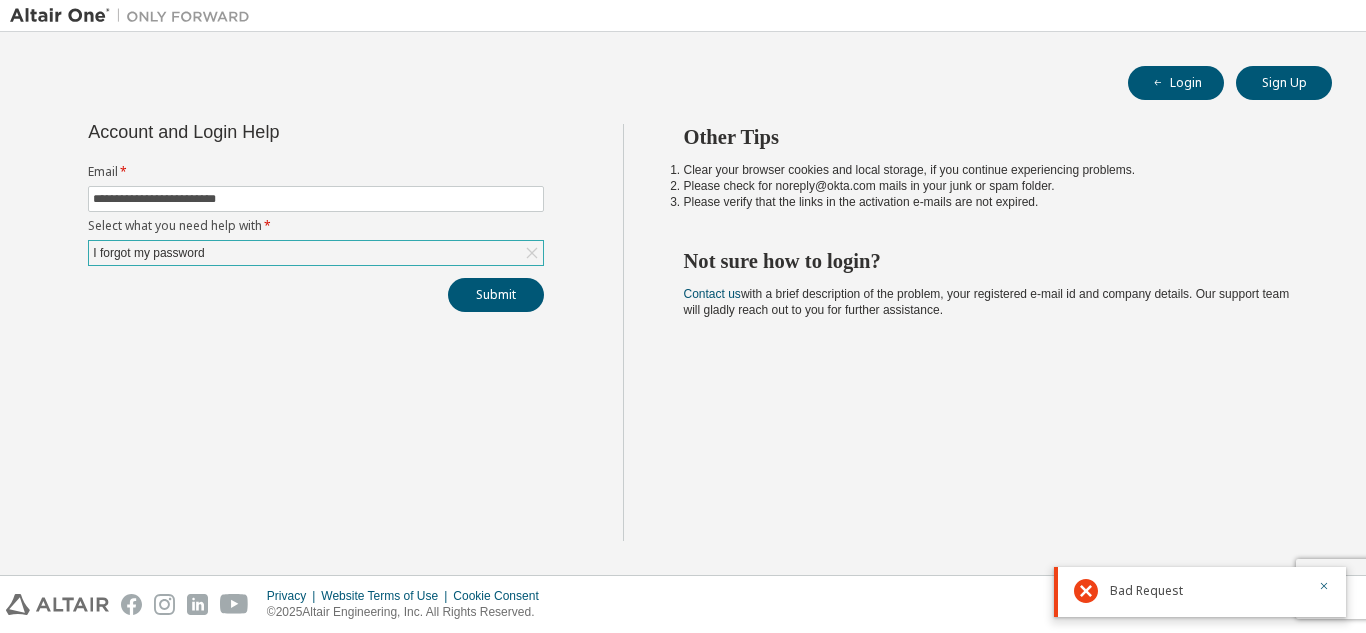 click on "Bad Request" at bounding box center (1146, 591) 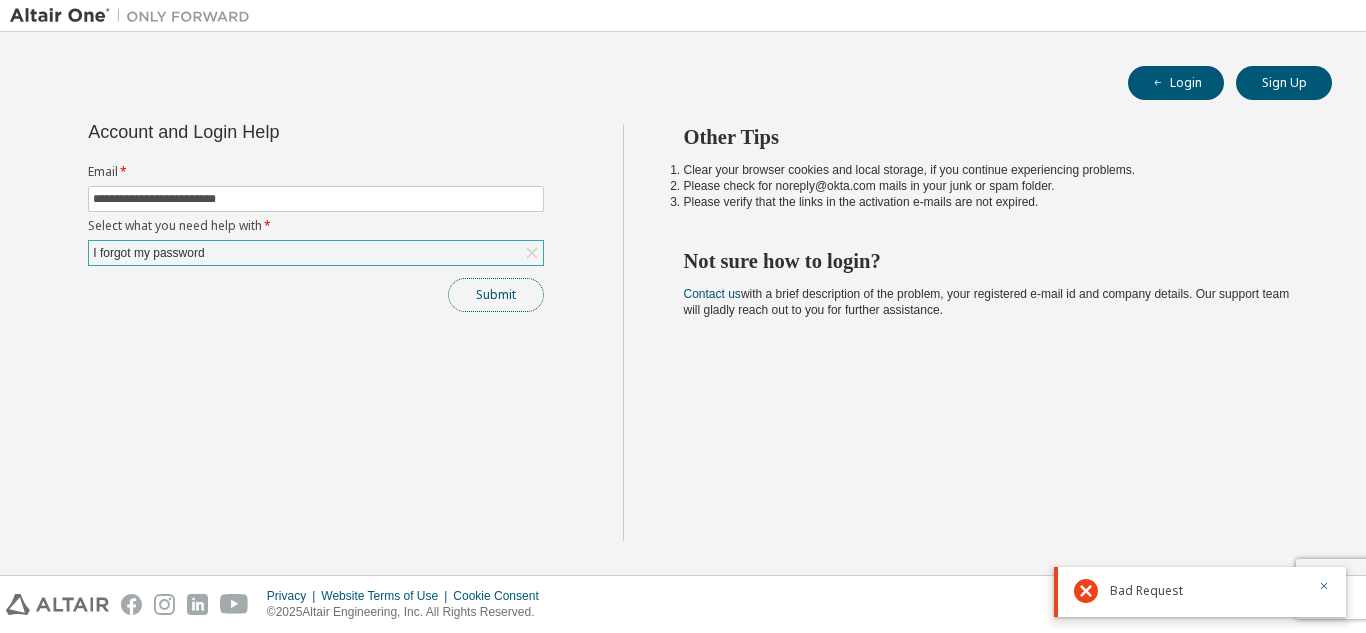 click on "Submit" at bounding box center (496, 295) 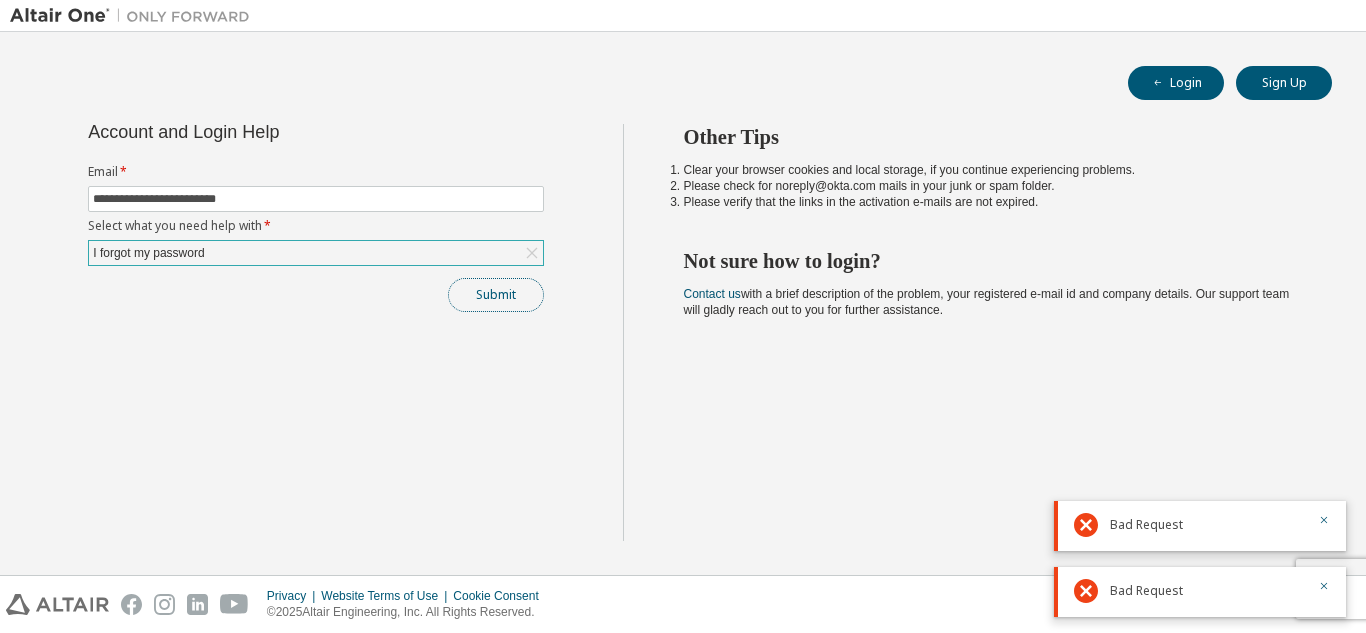 click on "Submit" at bounding box center (496, 295) 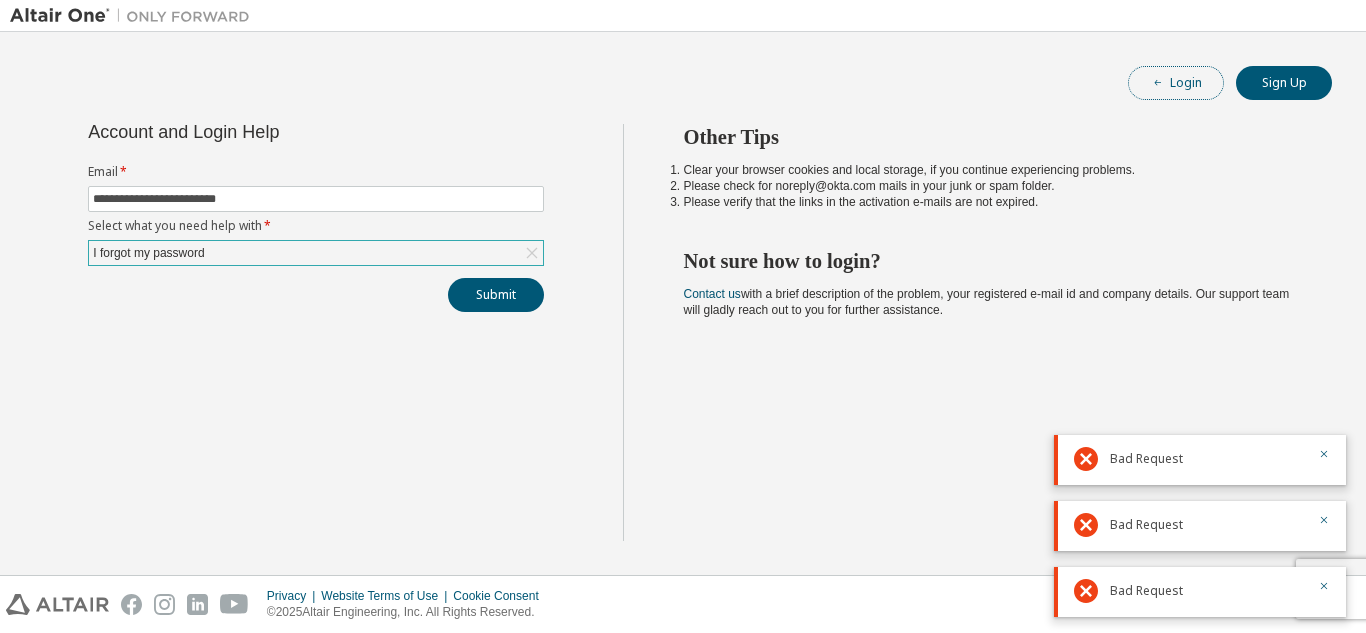 click on "Login" at bounding box center (1176, 83) 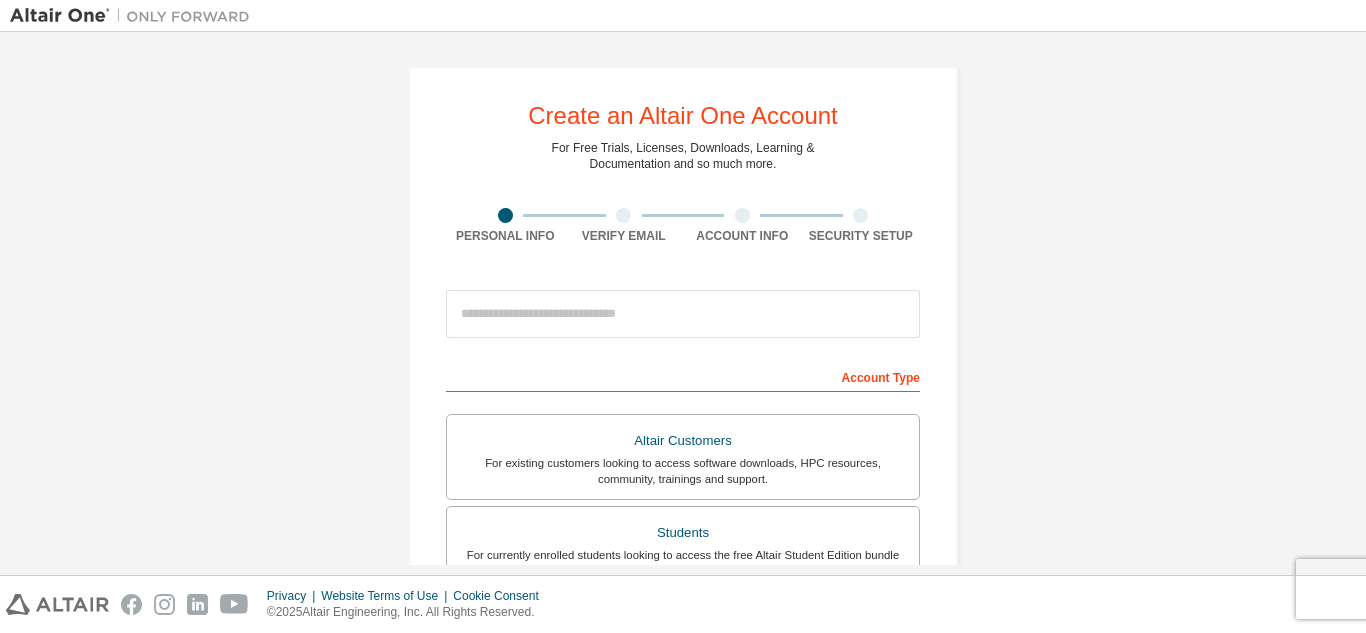 scroll, scrollTop: 0, scrollLeft: 0, axis: both 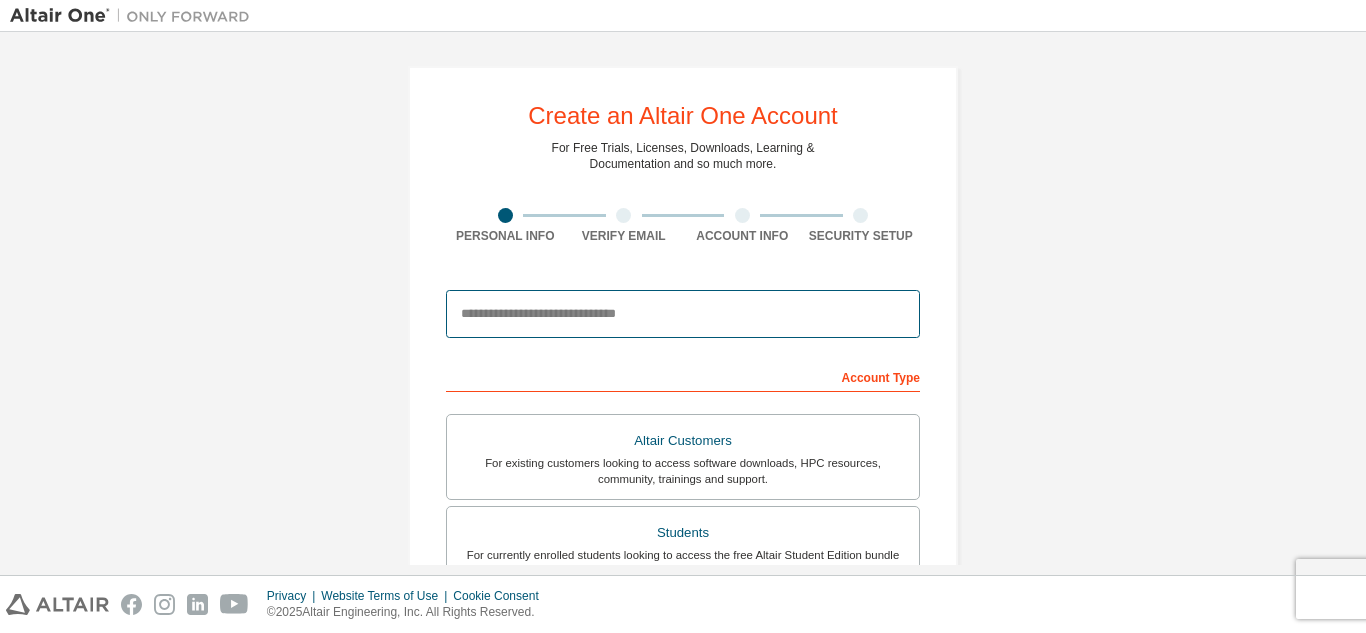 click at bounding box center [683, 314] 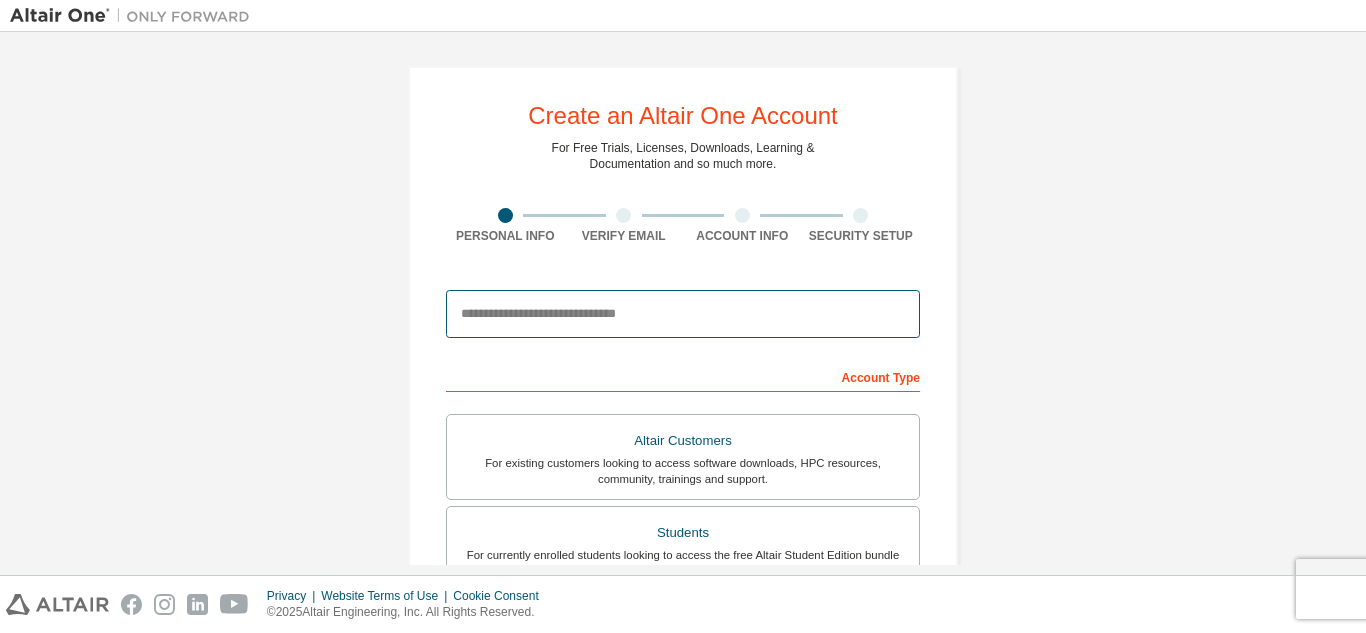 click at bounding box center (683, 314) 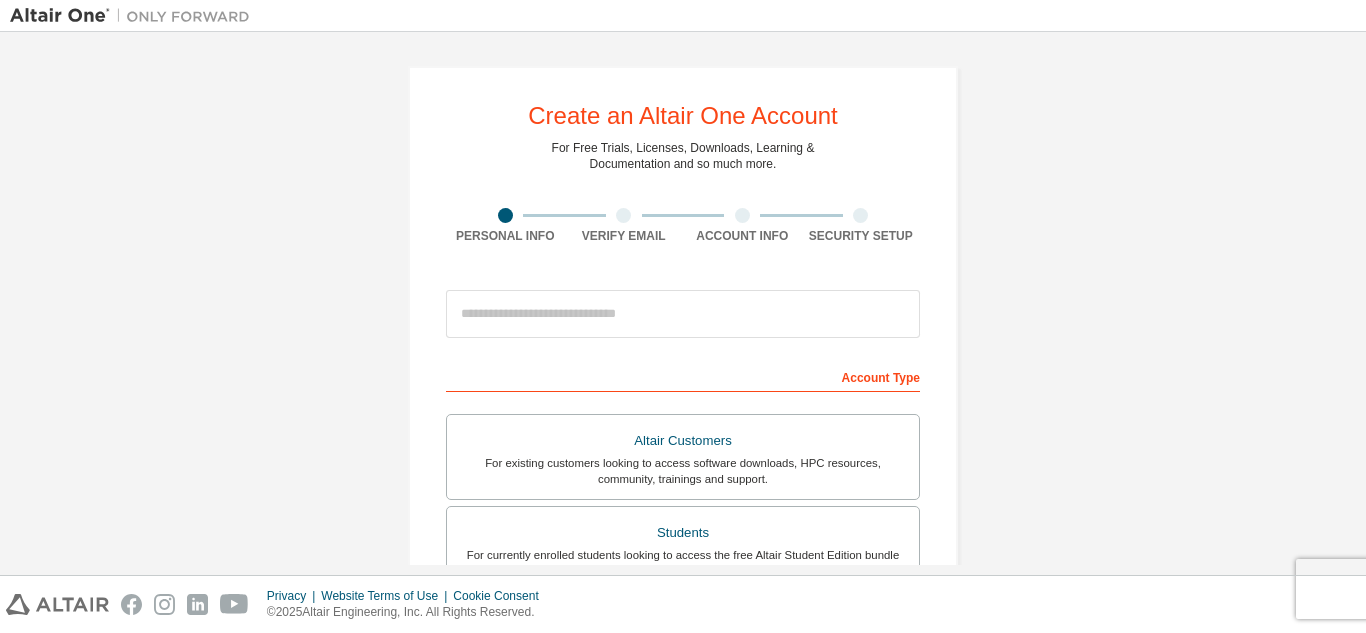 click on "Create an Altair One Account For Free Trials, Licenses, Downloads, Learning &  Documentation and so much more. Personal Info Verify Email Account Info Security Setup This is a federated email. No need to register a new account. You should be able to  login  by using your company's SSO credentials. Email already exists. Please try to  login  instead. Account Type Altair Customers For existing customers looking to access software downloads, HPC resources, community, trainings and support. Students For currently enrolled students looking to access the free Altair Student Edition bundle and all other student resources. Faculty For faculty & administrators of academic institutions administering students and accessing software for academic purposes. Everyone else For individuals, businesses and everyone else looking to try Altair software and explore our product offerings. Your Profile First Name Last Name Job Title Please provide State/Province to help us route sales and support resources to you more efficiently." at bounding box center (683, 571) 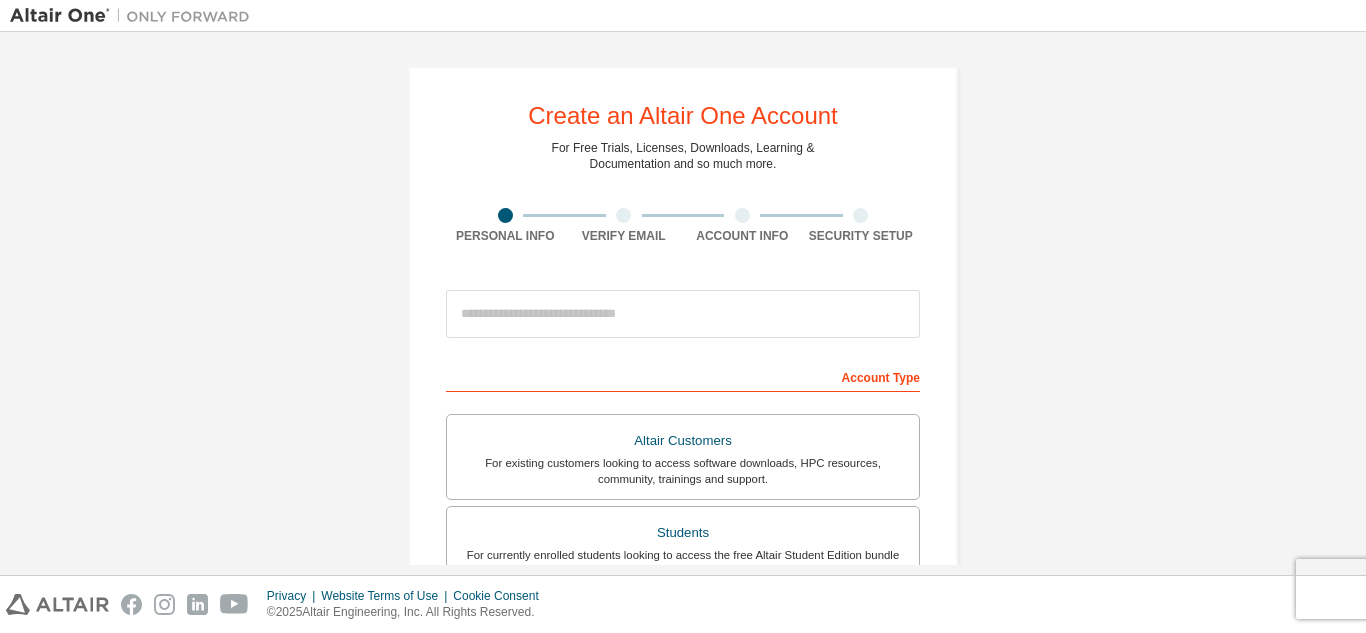 scroll, scrollTop: 0, scrollLeft: 0, axis: both 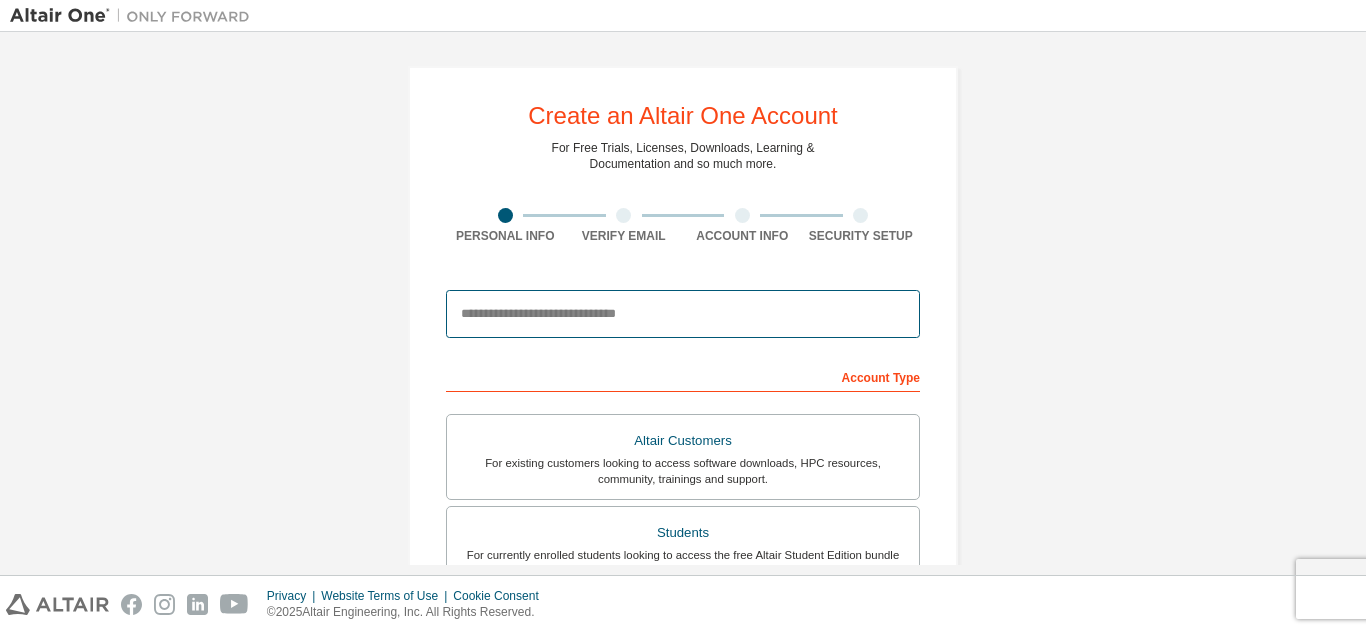 click at bounding box center [683, 314] 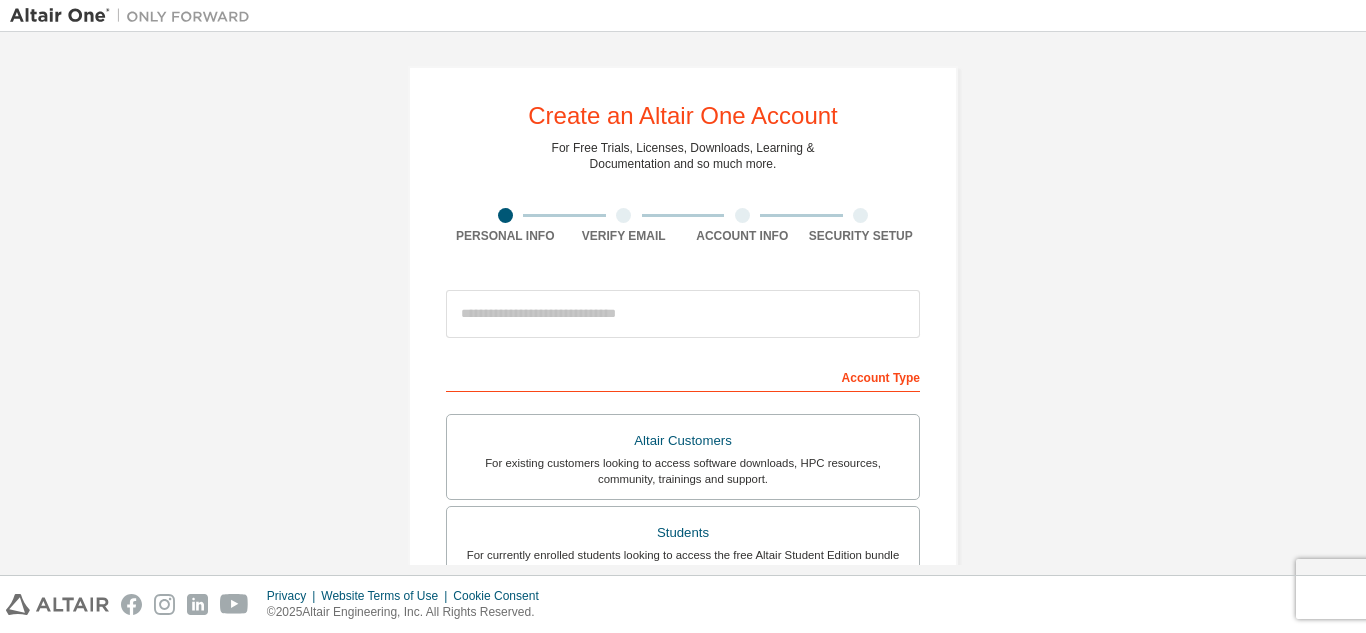 click on "Create an Altair One Account For Free Trials, Licenses, Downloads, Learning &  Documentation and so much more. Personal Info Verify Email Account Info Security Setup This is a federated email. No need to register a new account. You should be able to  login  by using your company's SSO credentials. Email already exists. Please try to  login  instead. Account Type Altair Customers For existing customers looking to access software downloads, HPC resources, community, trainings and support. Students For currently enrolled students looking to access the free Altair Student Edition bundle and all other student resources. Faculty For faculty & administrators of academic institutions administering students and accessing software for academic purposes. Everyone else For individuals, businesses and everyone else looking to try Altair software and explore our product offerings. Your Profile First Name Last Name Job Title Please provide State/Province to help us route sales and support resources to you more efficiently." at bounding box center [683, 571] 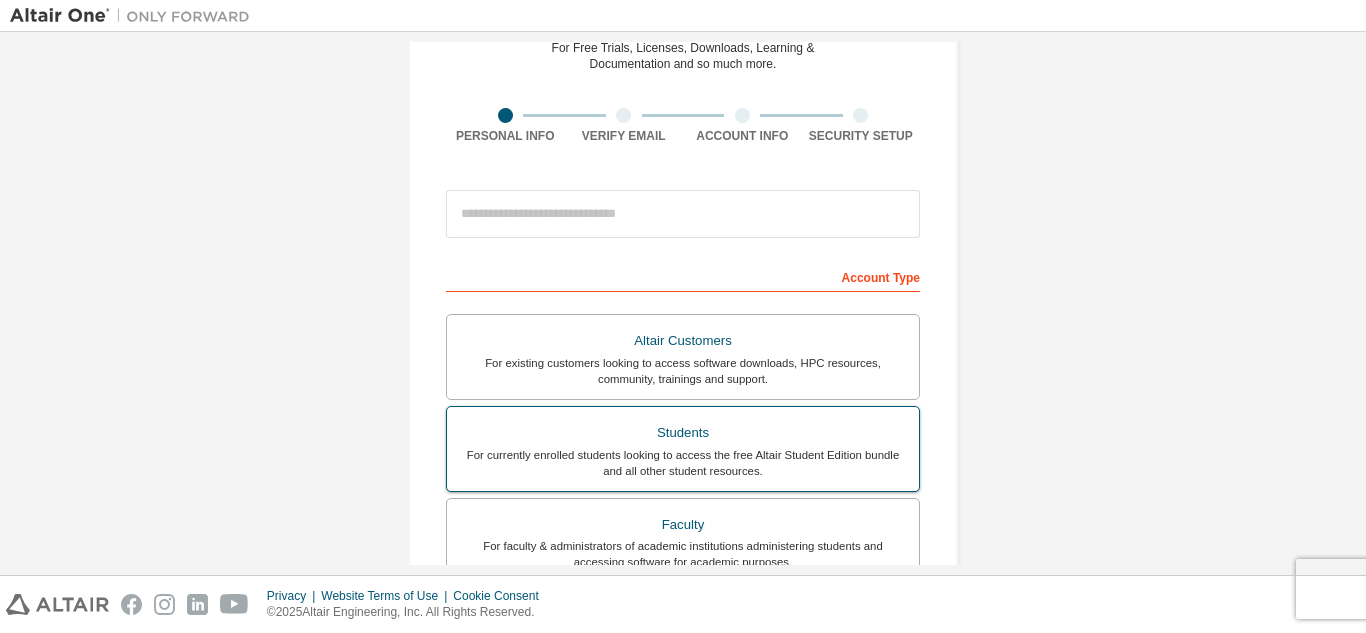 scroll, scrollTop: 300, scrollLeft: 0, axis: vertical 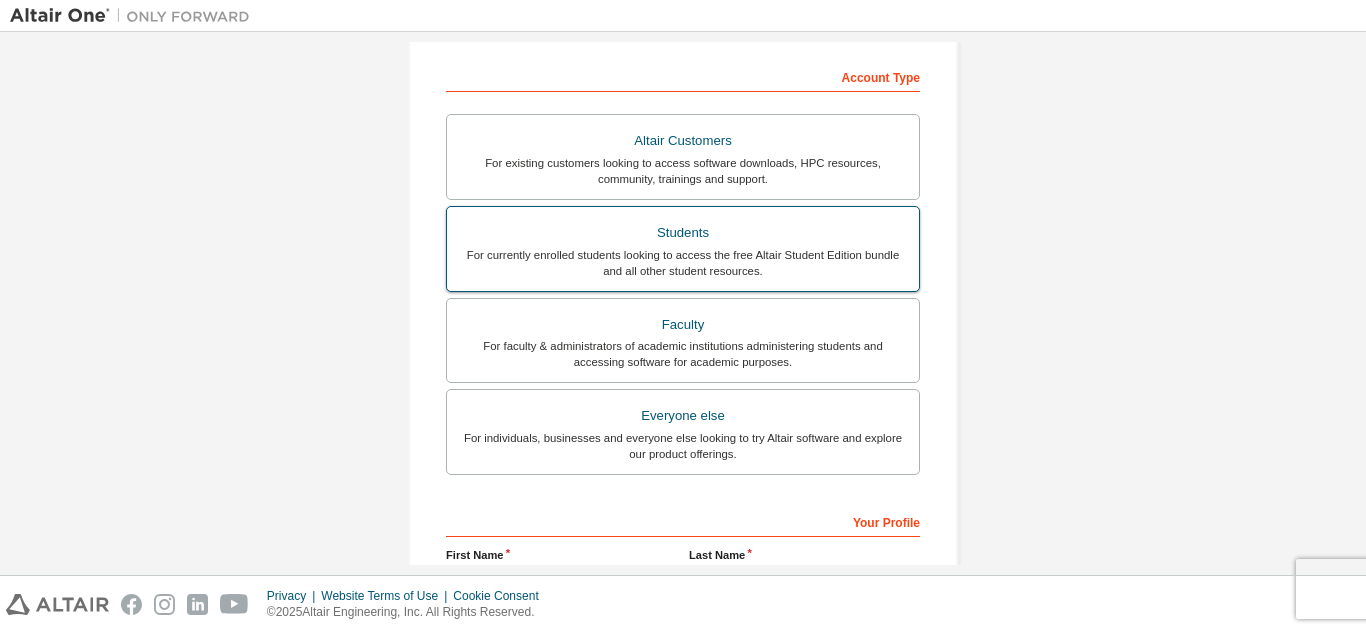 click on "Students" at bounding box center (683, 233) 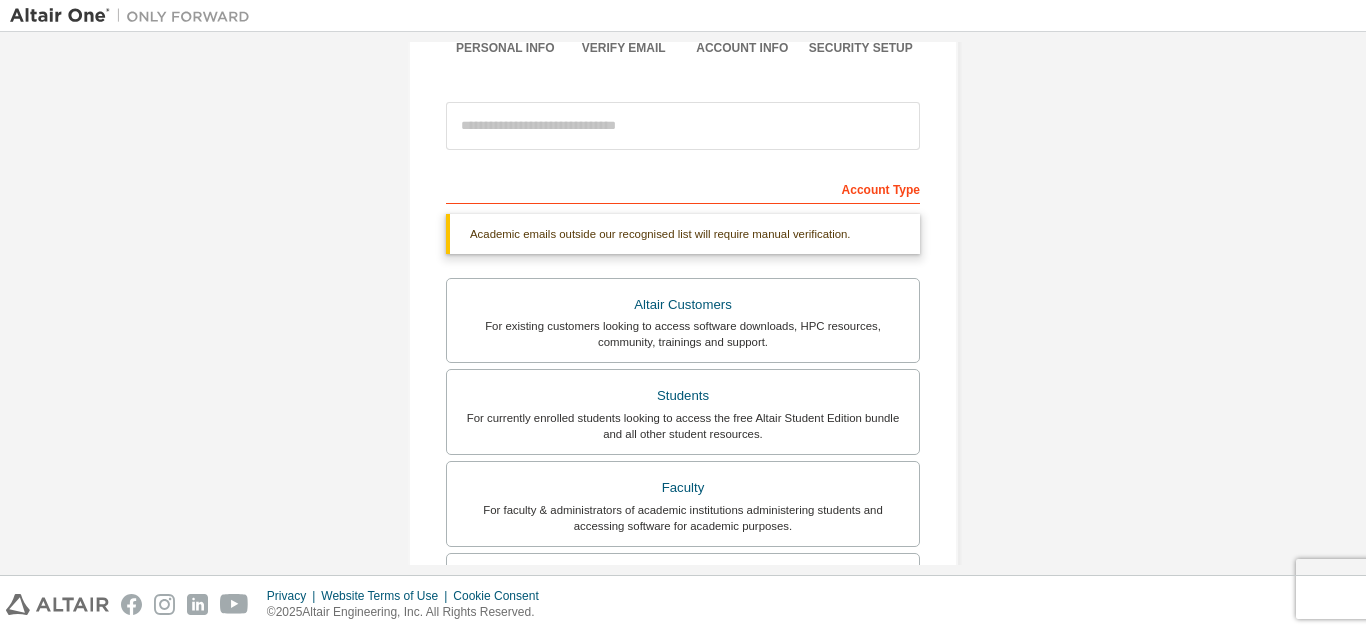scroll, scrollTop: 0, scrollLeft: 0, axis: both 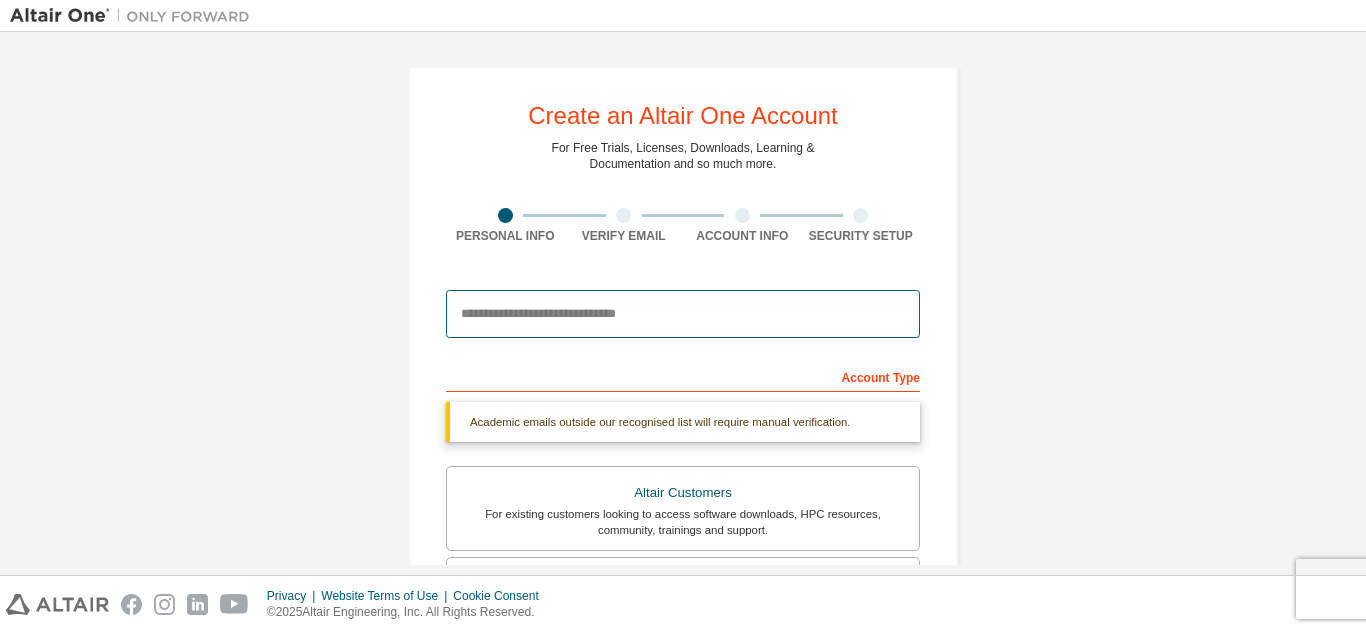 click at bounding box center [683, 314] 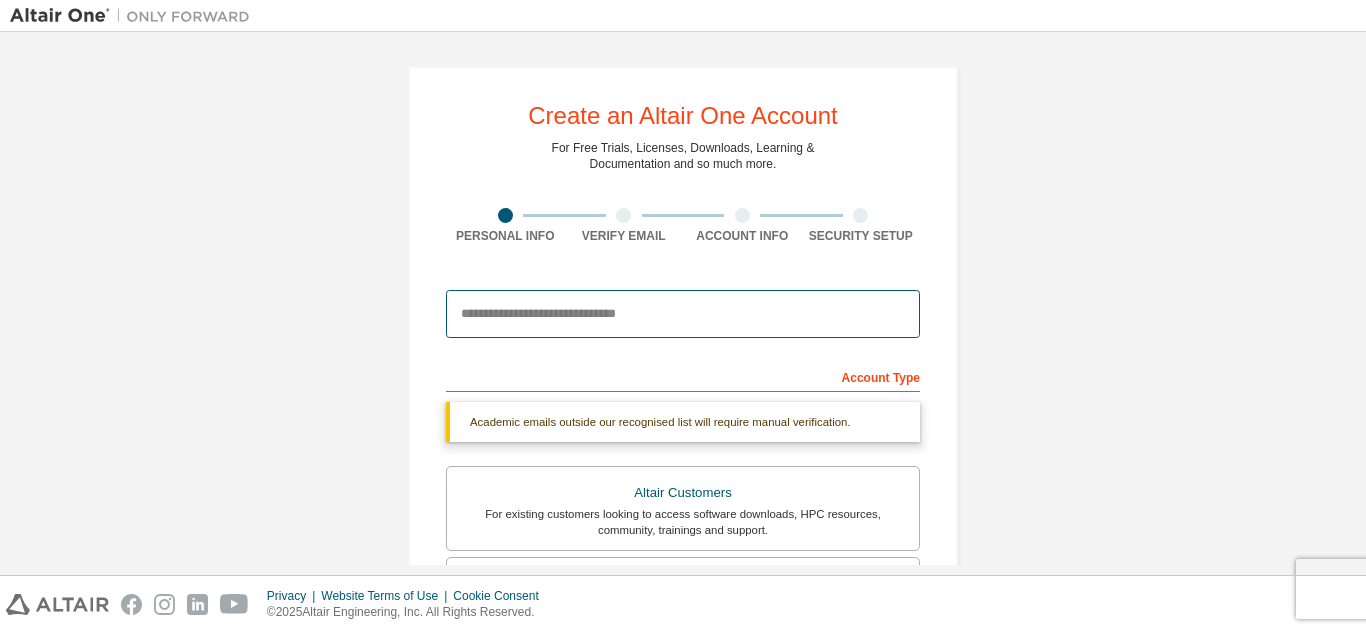 type on "**********" 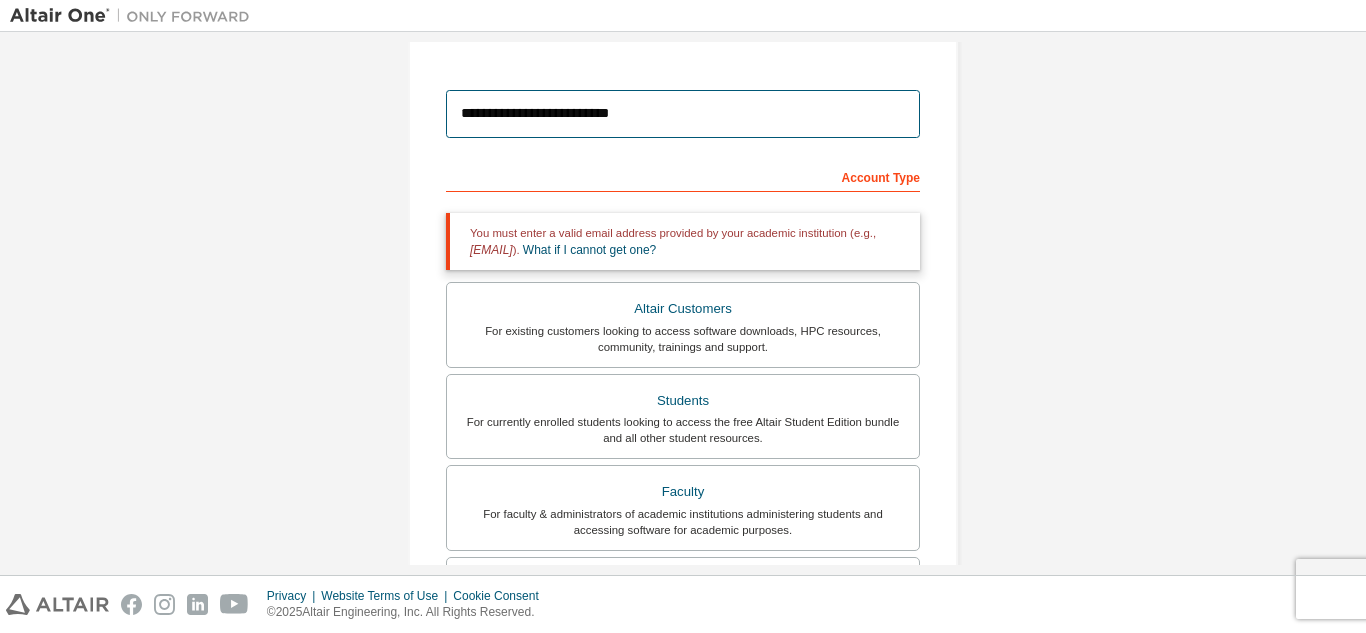 scroll, scrollTop: 100, scrollLeft: 0, axis: vertical 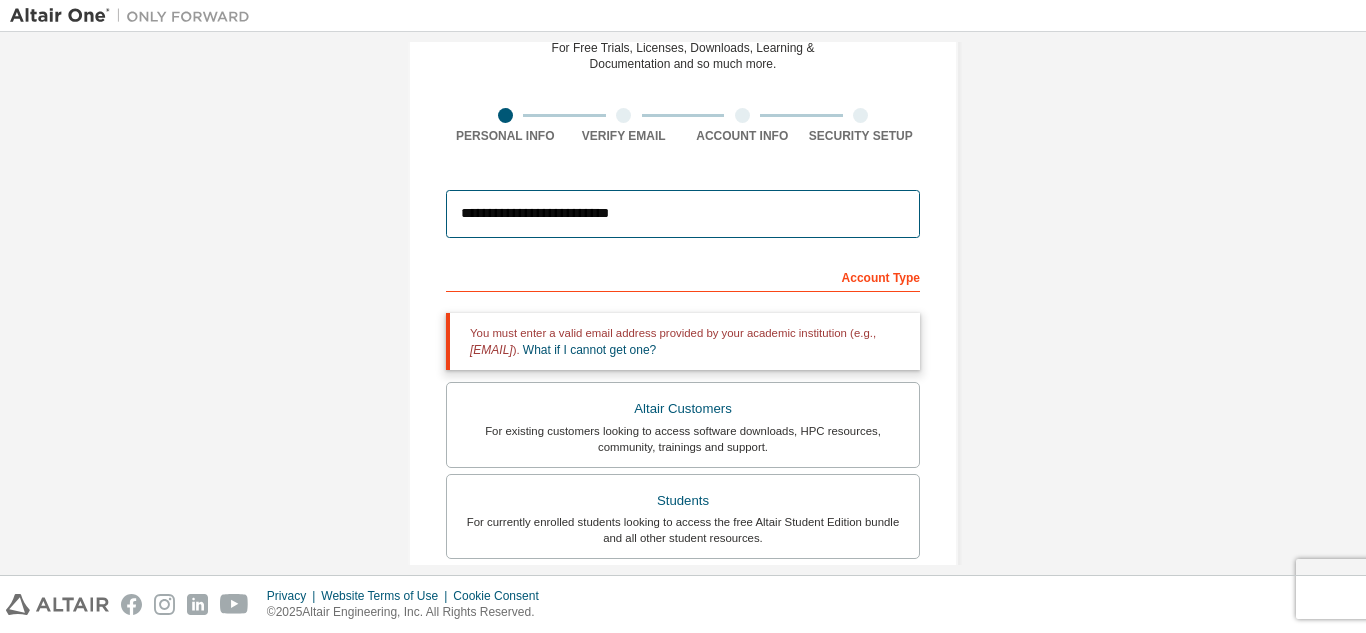 click on "**********" at bounding box center (683, 214) 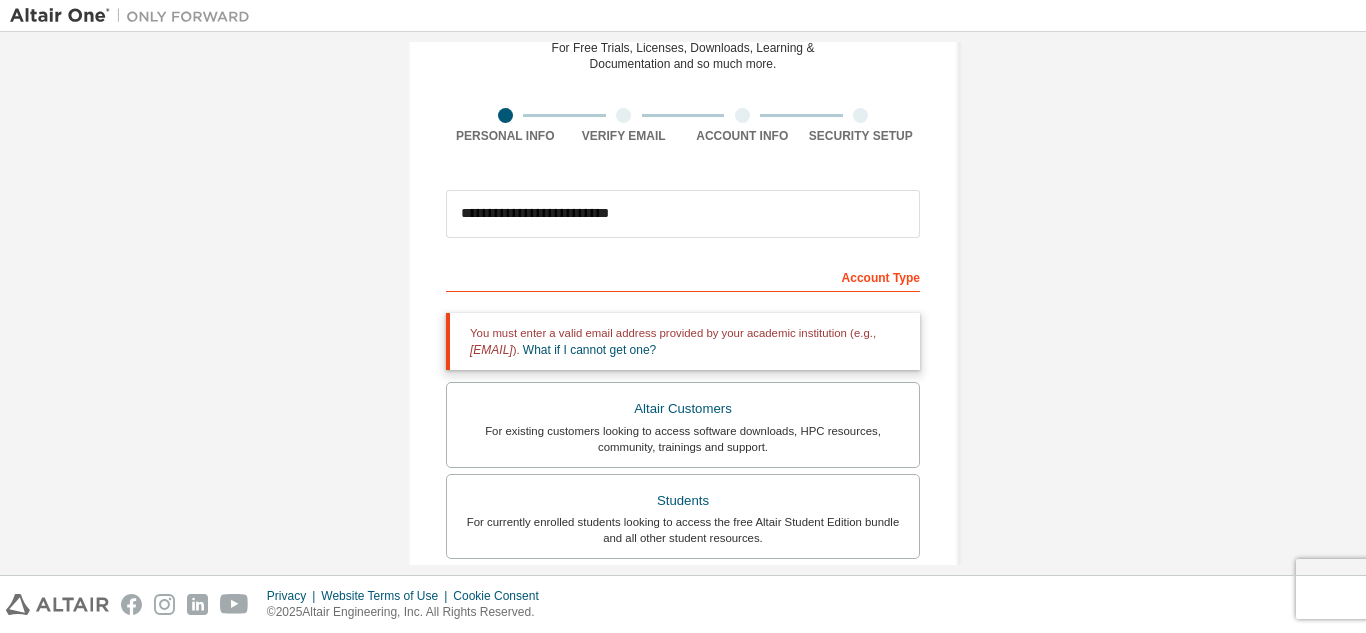 drag, startPoint x: 1075, startPoint y: 274, endPoint x: 1013, endPoint y: 283, distance: 62.649822 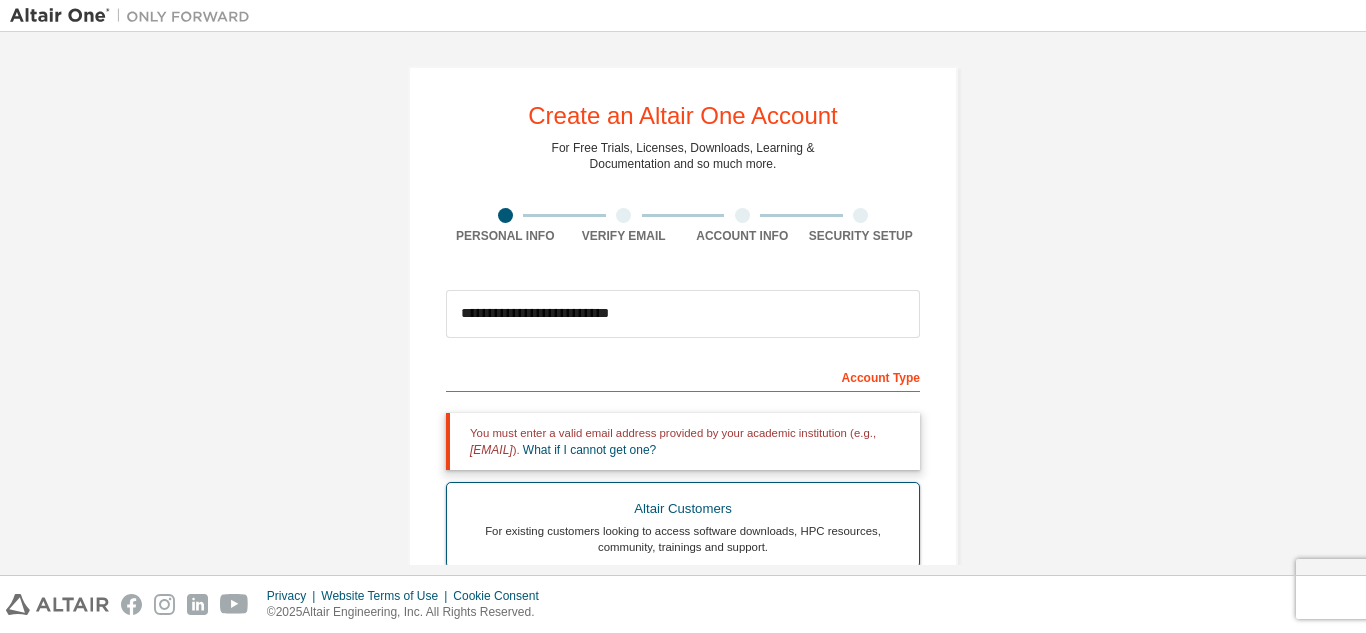 scroll, scrollTop: 200, scrollLeft: 0, axis: vertical 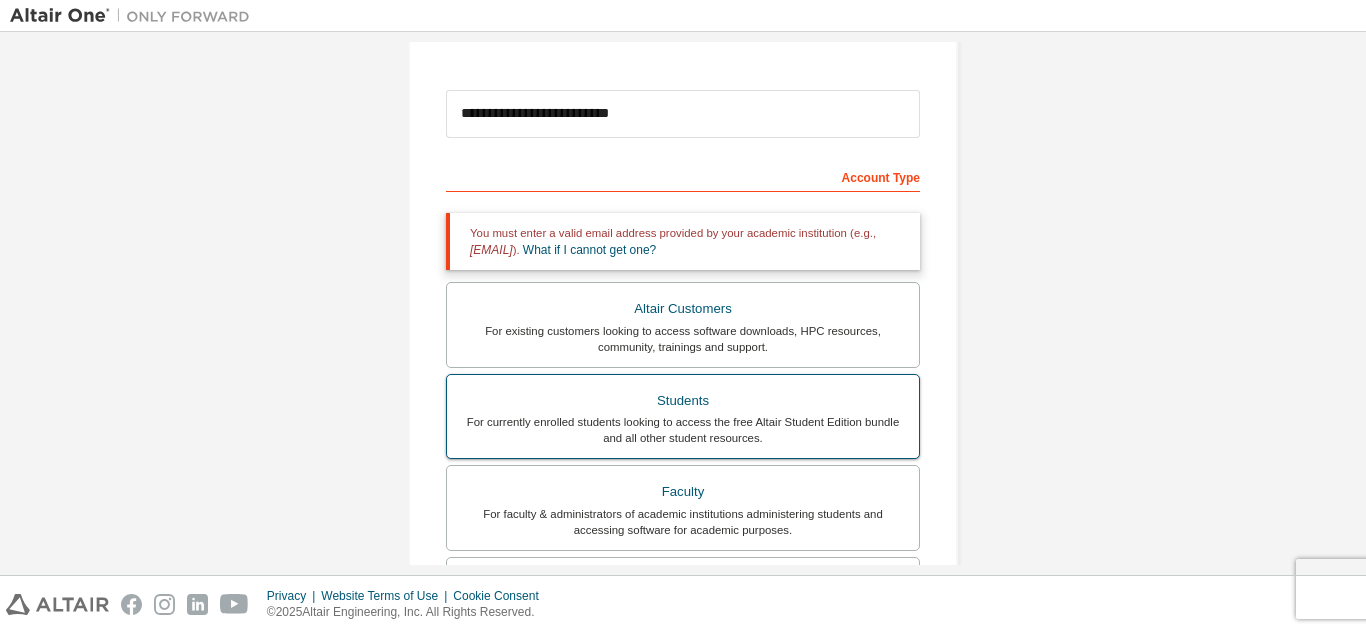 click on "Students For currently enrolled students looking to access the free Altair Student Edition bundle and all other student resources." at bounding box center [683, 417] 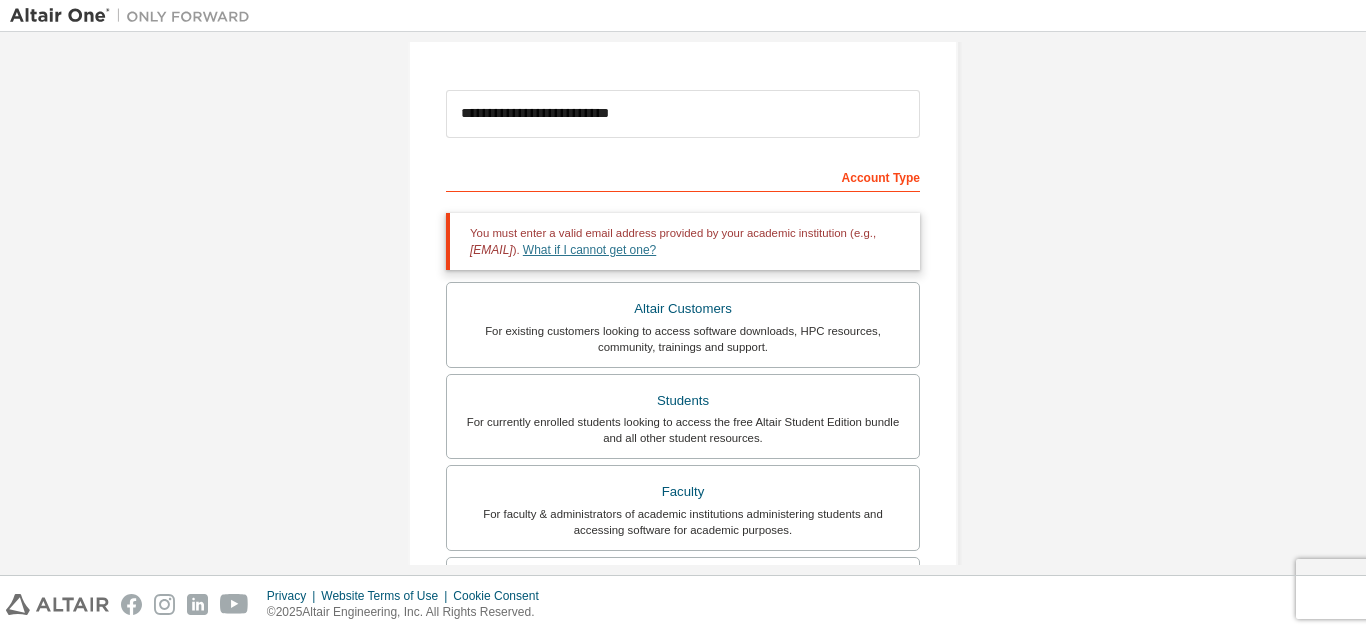click on "What if I cannot get one?" at bounding box center [589, 250] 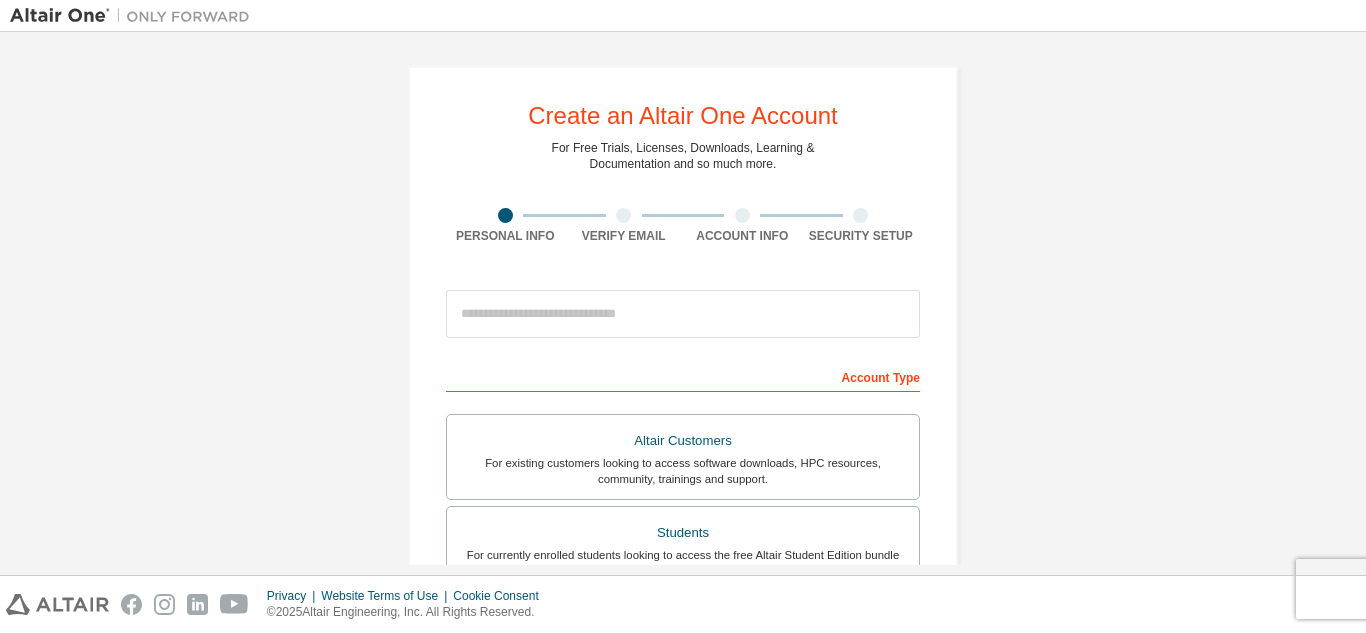 scroll, scrollTop: 0, scrollLeft: 0, axis: both 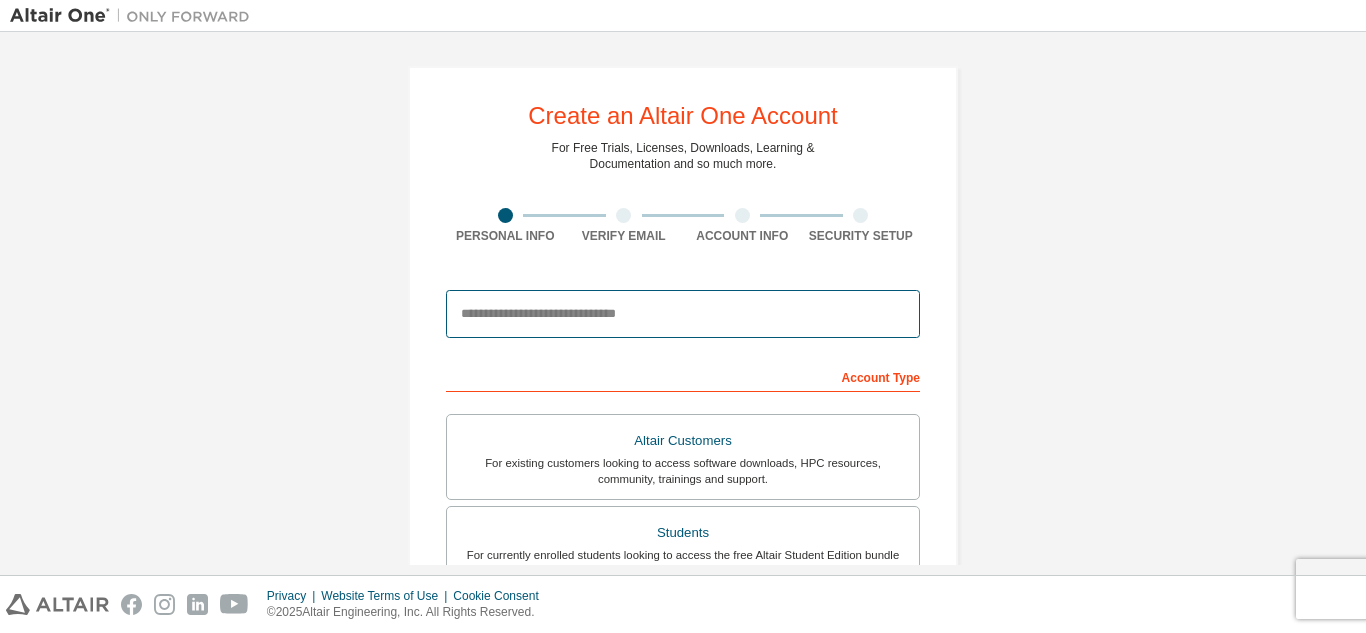 click at bounding box center [683, 314] 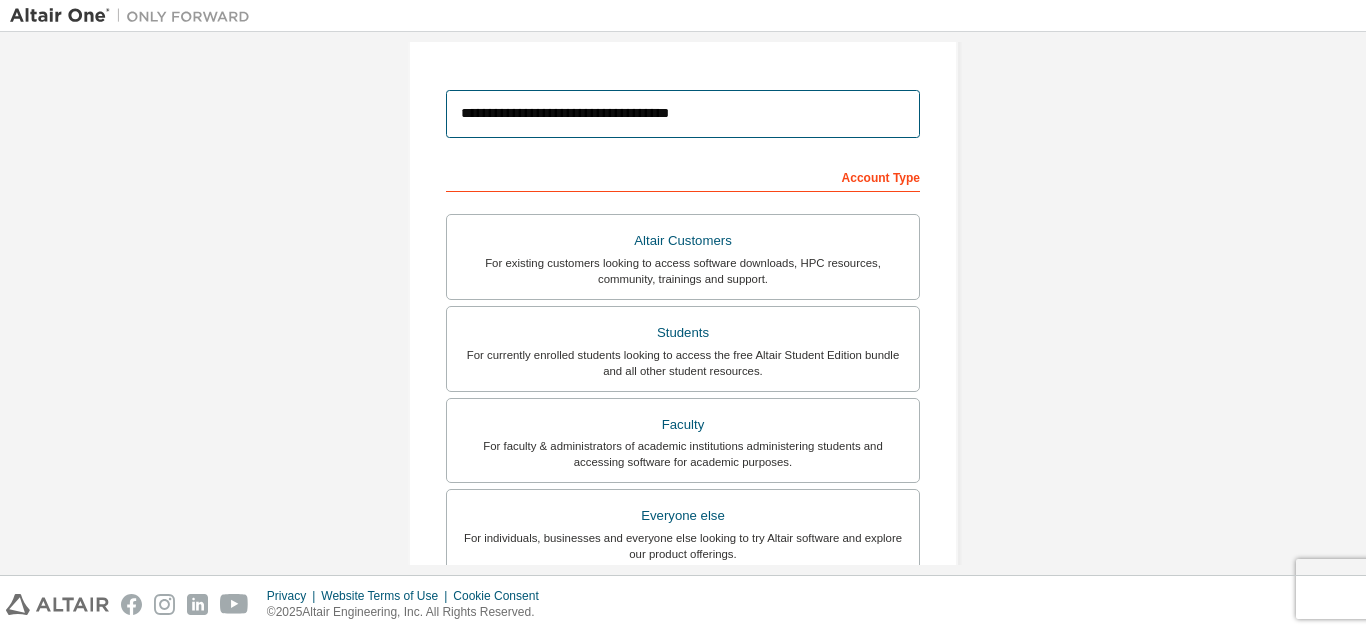scroll, scrollTop: 536, scrollLeft: 0, axis: vertical 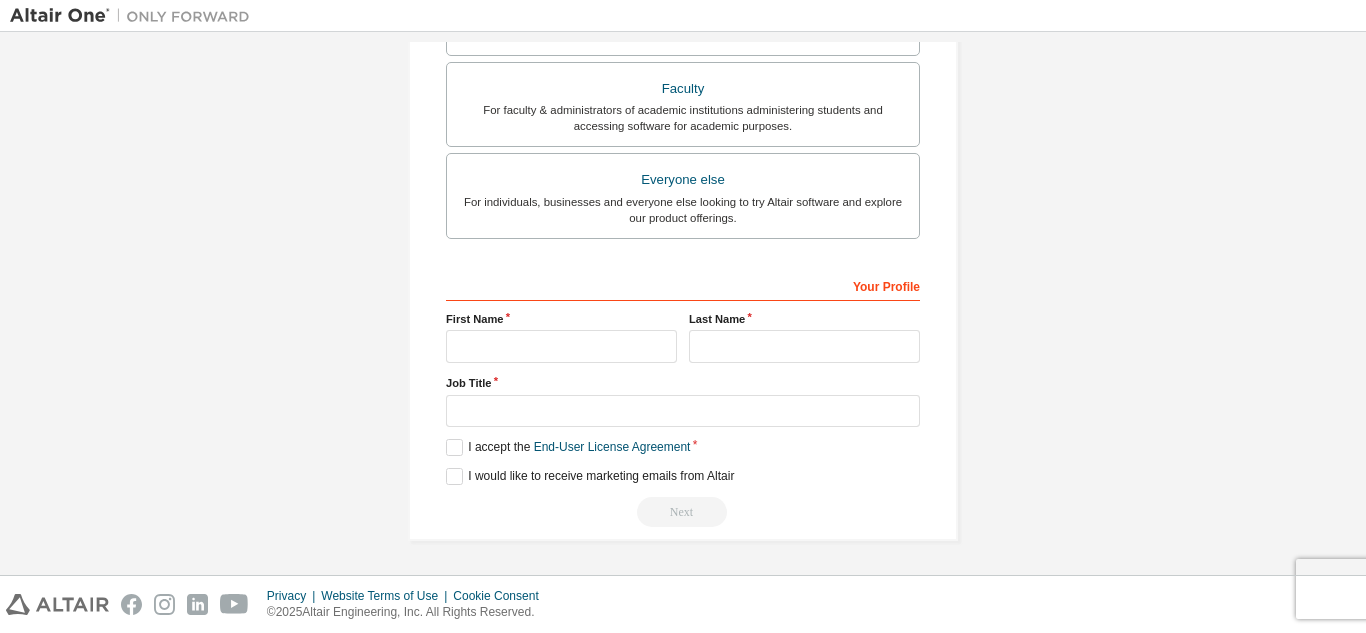 type on "**********" 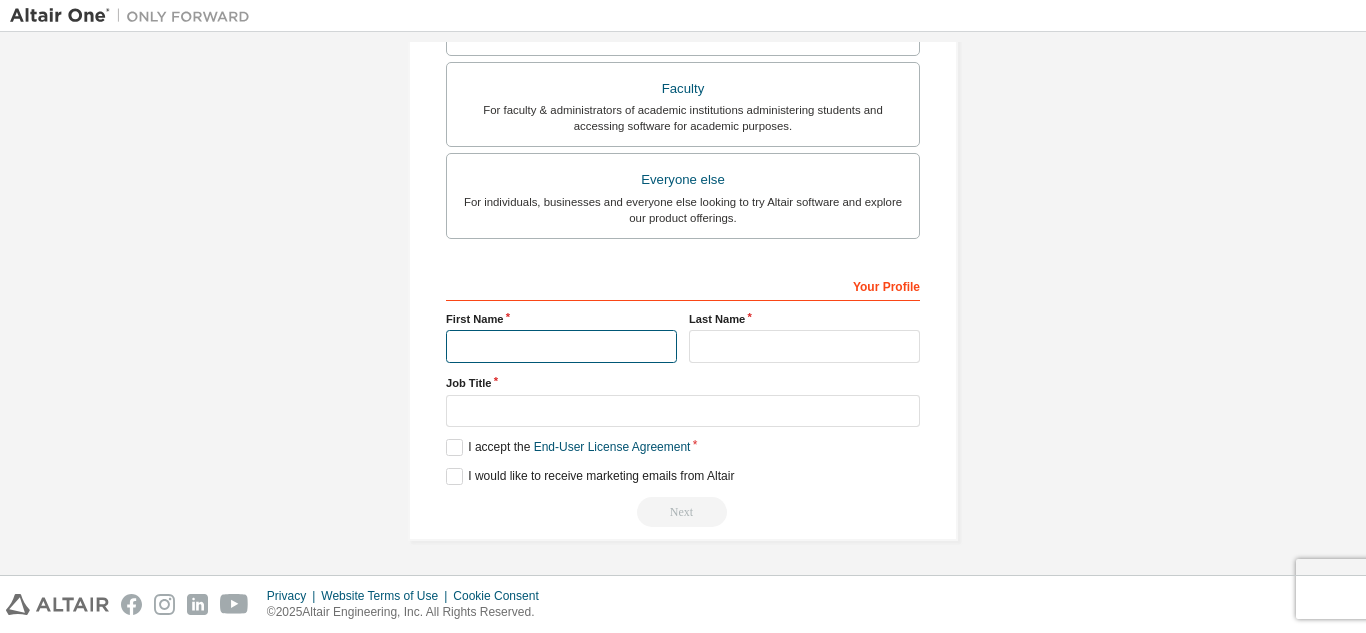 click at bounding box center [561, 346] 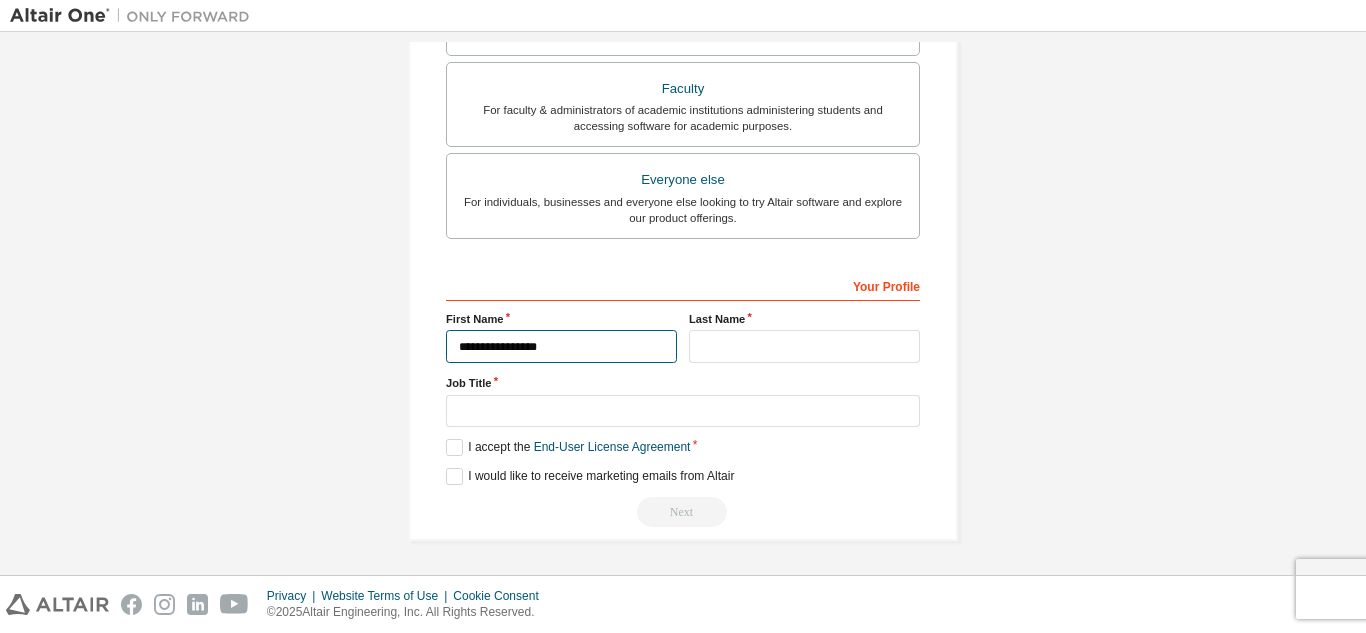 type on "**********" 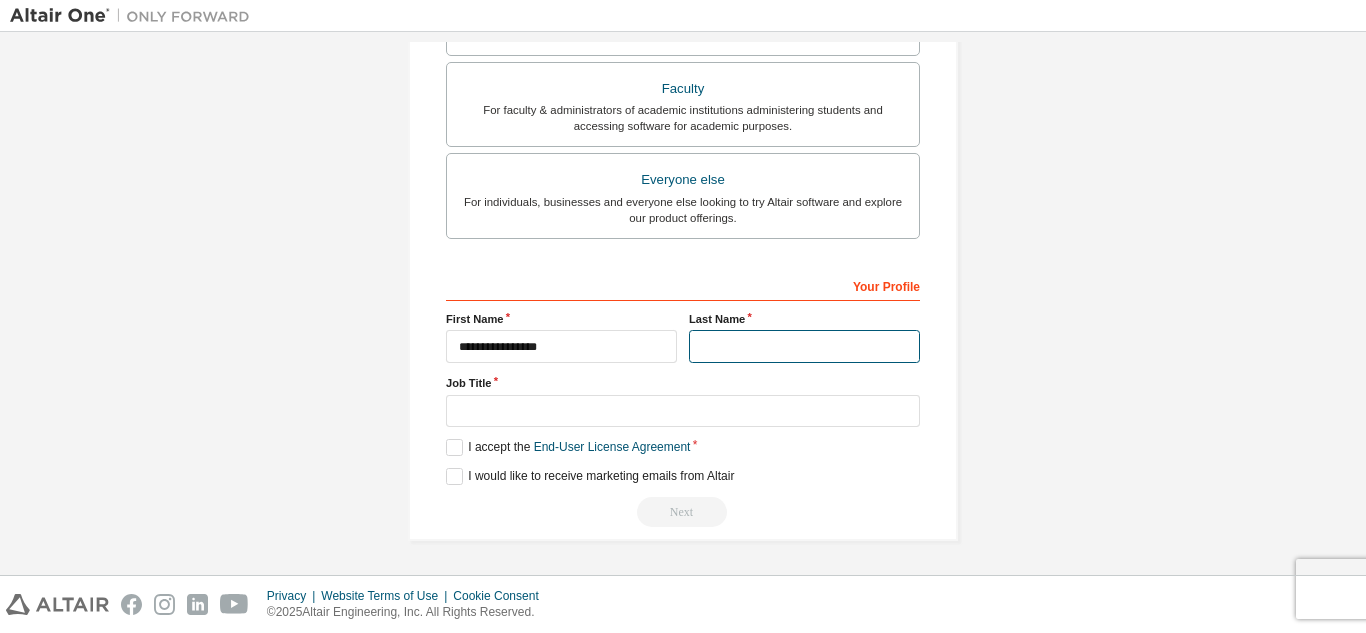 click at bounding box center [804, 346] 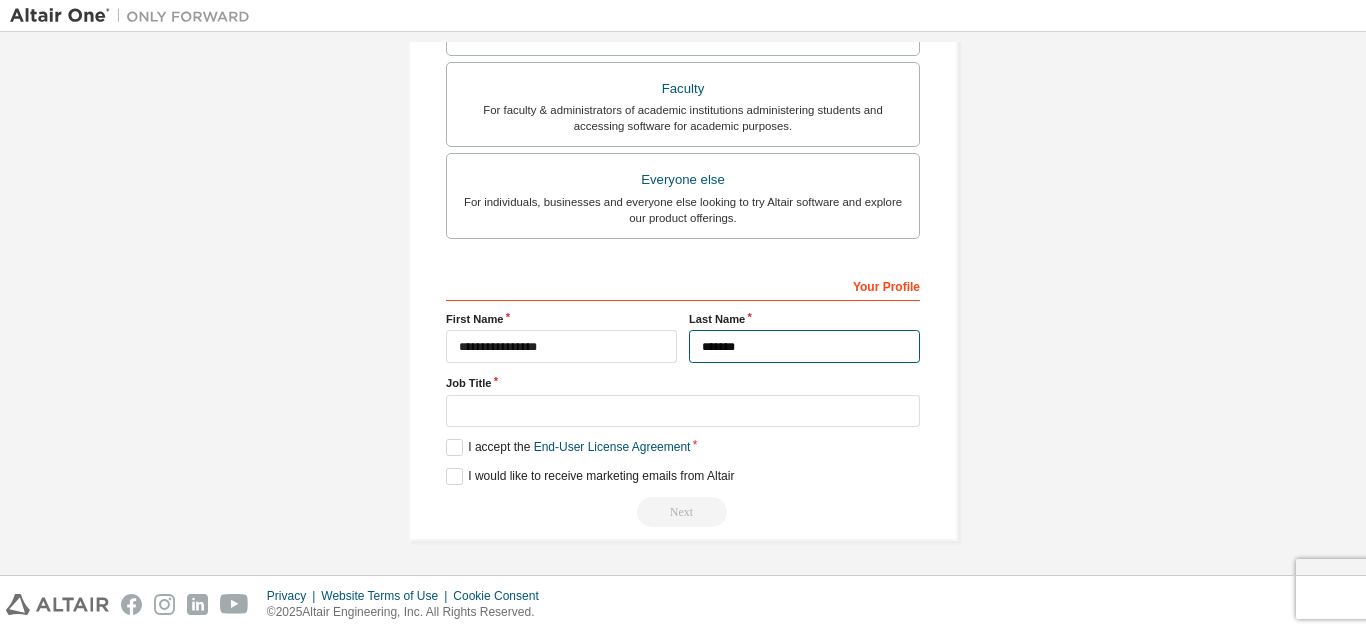 type on "*******" 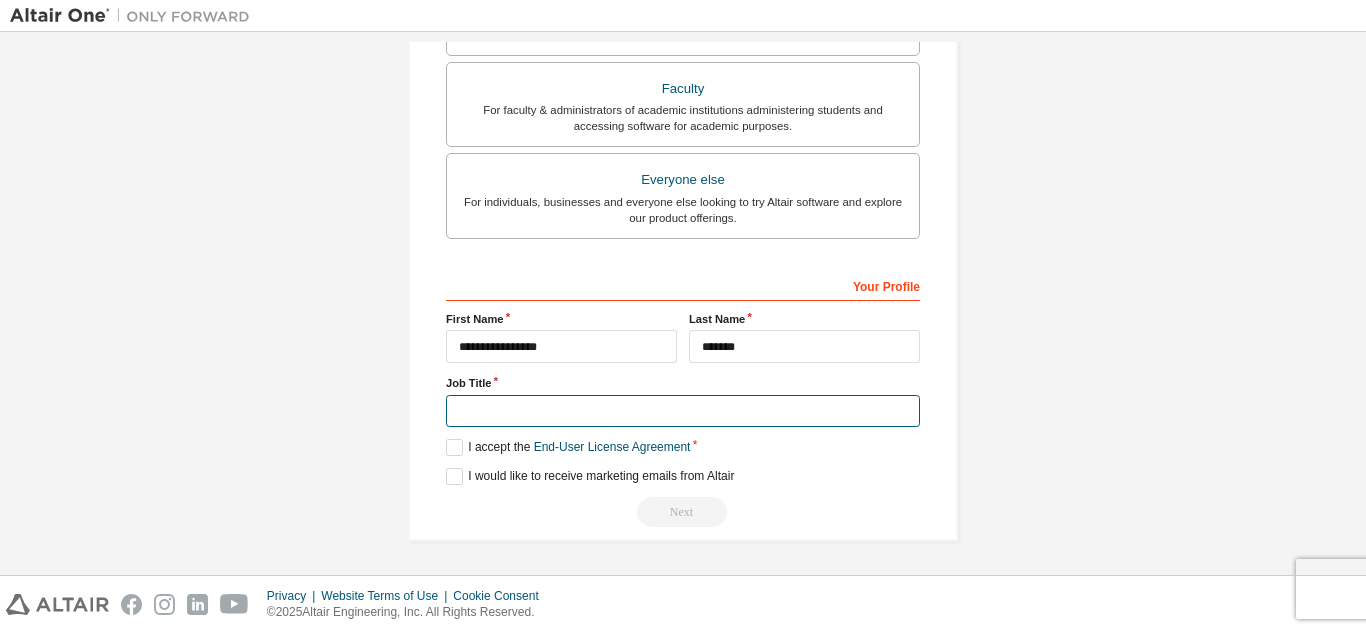 click at bounding box center [683, 411] 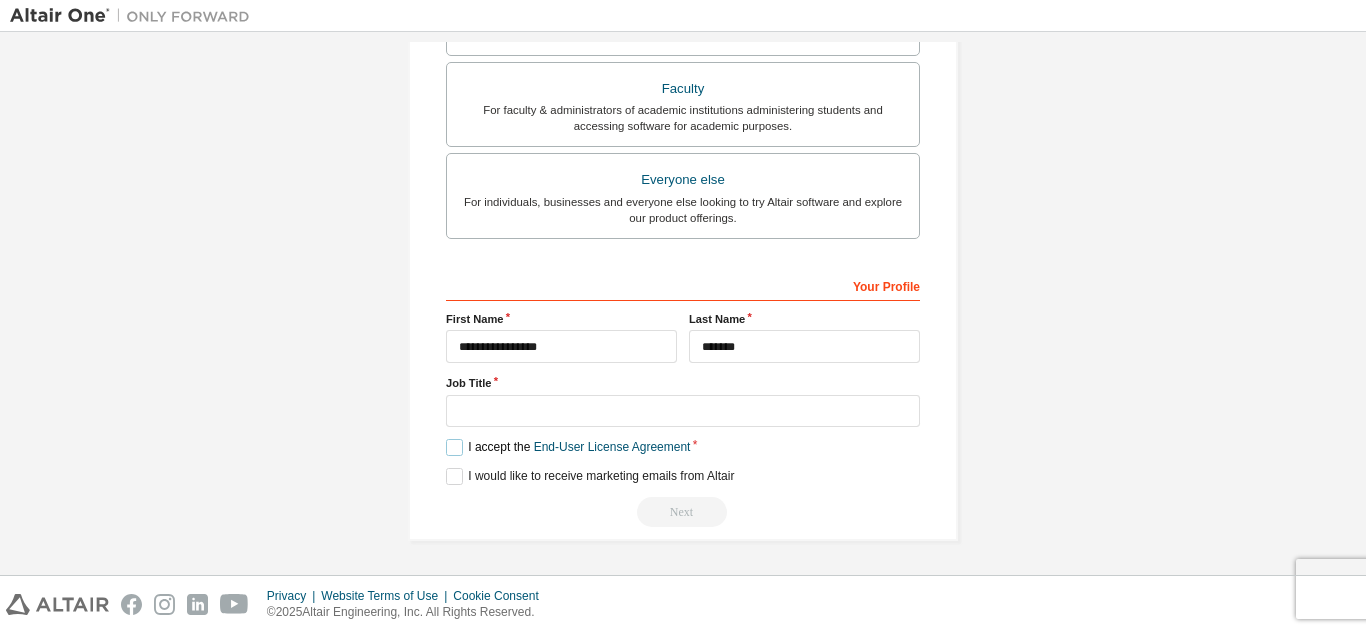 click on "I accept the    End-User License Agreement" at bounding box center (568, 447) 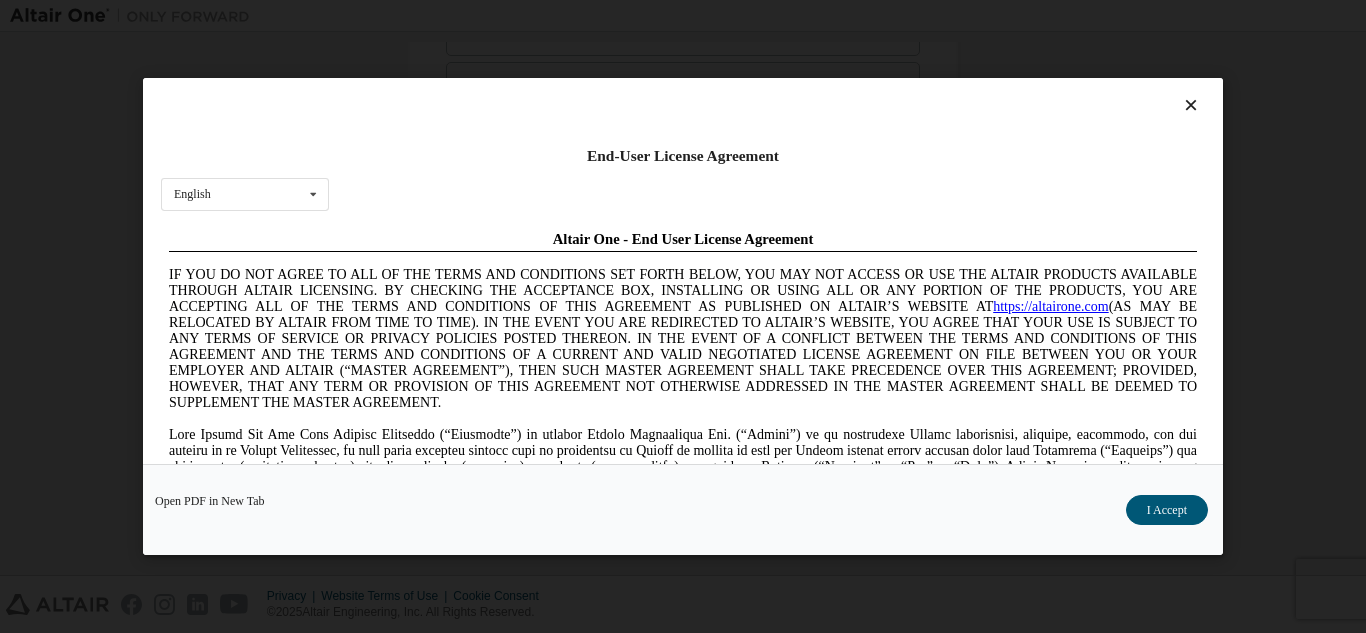 scroll, scrollTop: 0, scrollLeft: 0, axis: both 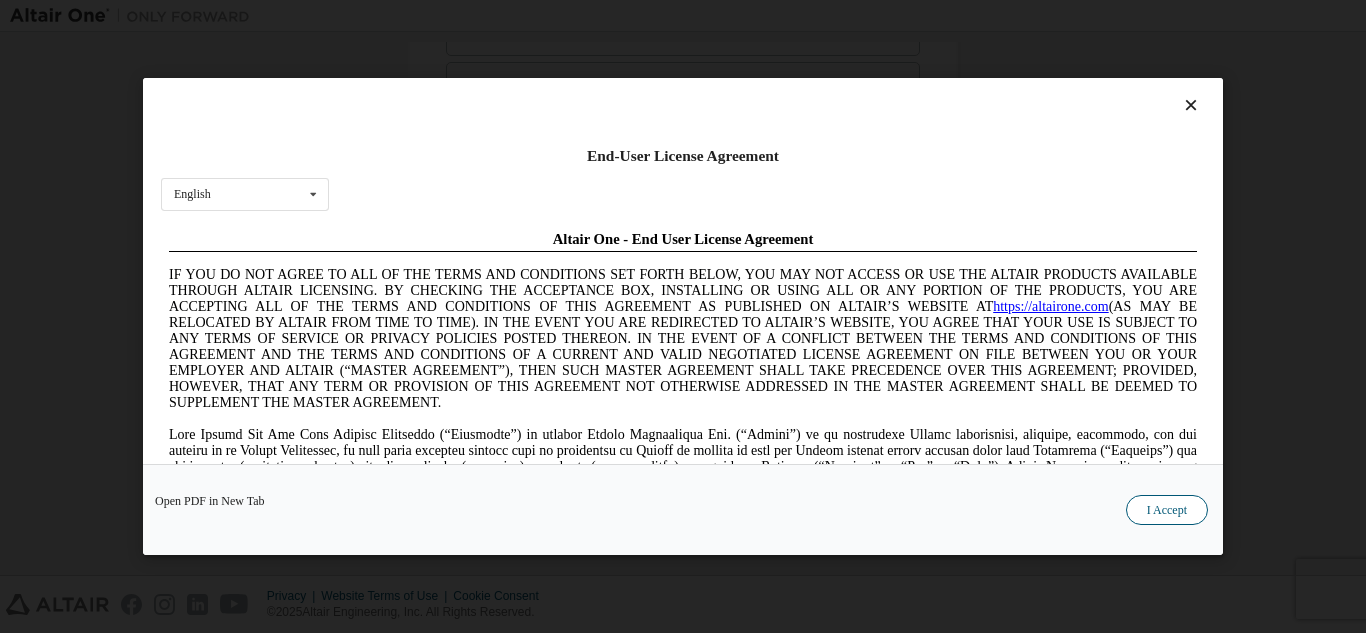 click on "I Accept" at bounding box center (1167, 510) 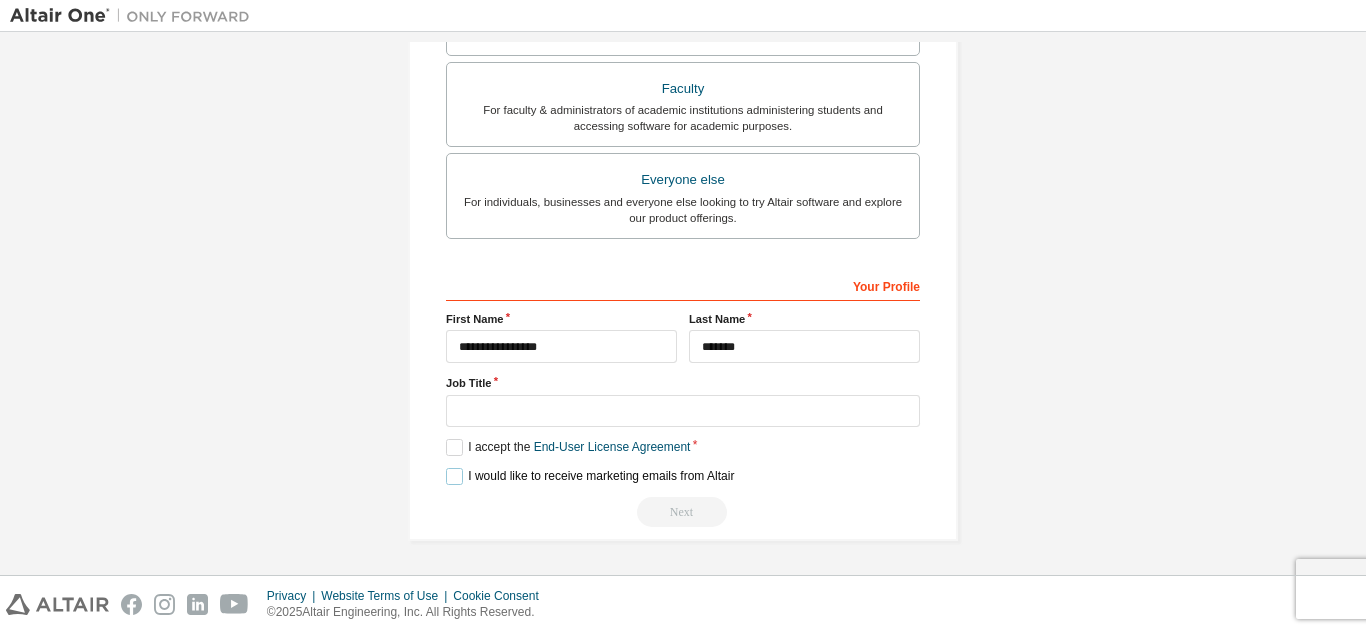 click on "I would like to receive marketing emails from Altair" at bounding box center [590, 476] 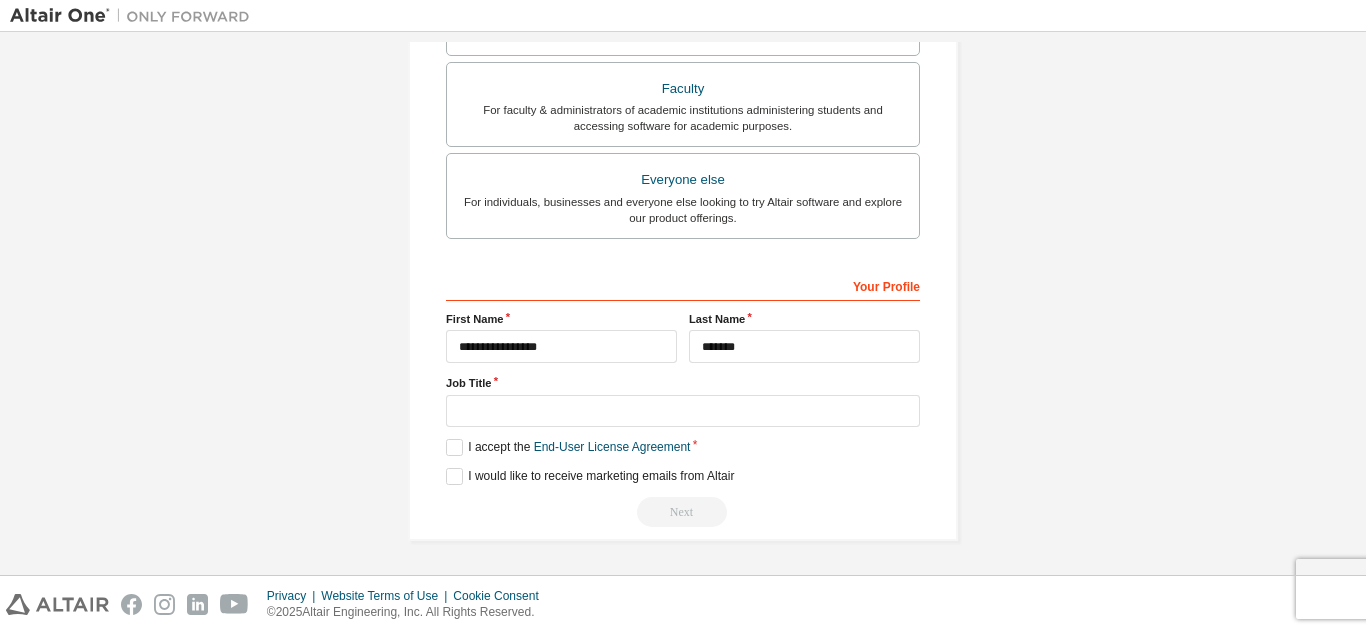 click on "Next" at bounding box center [683, 512] 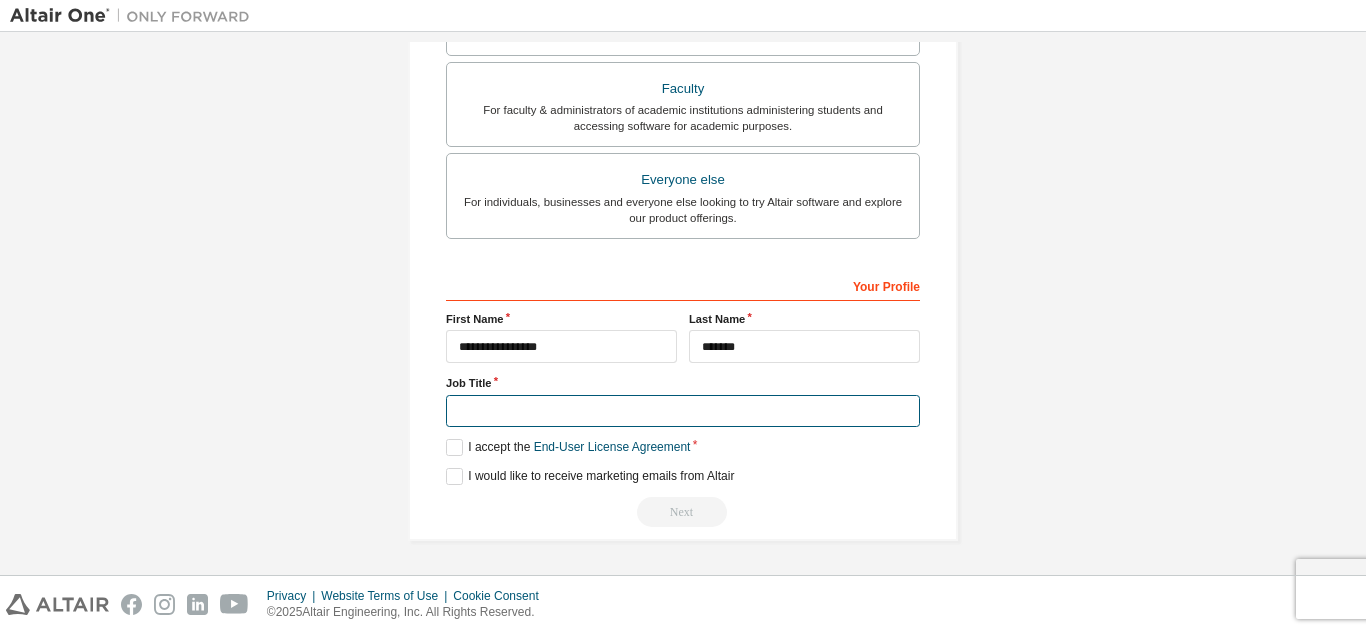 click at bounding box center [683, 411] 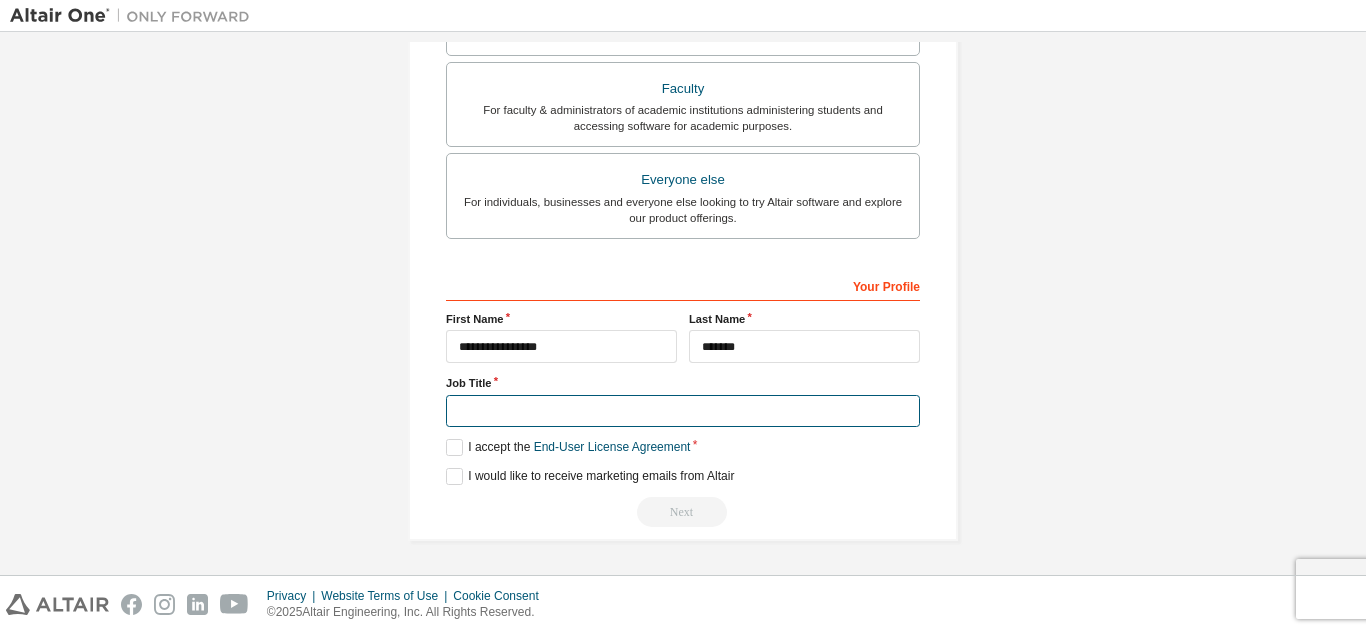 click at bounding box center [683, 411] 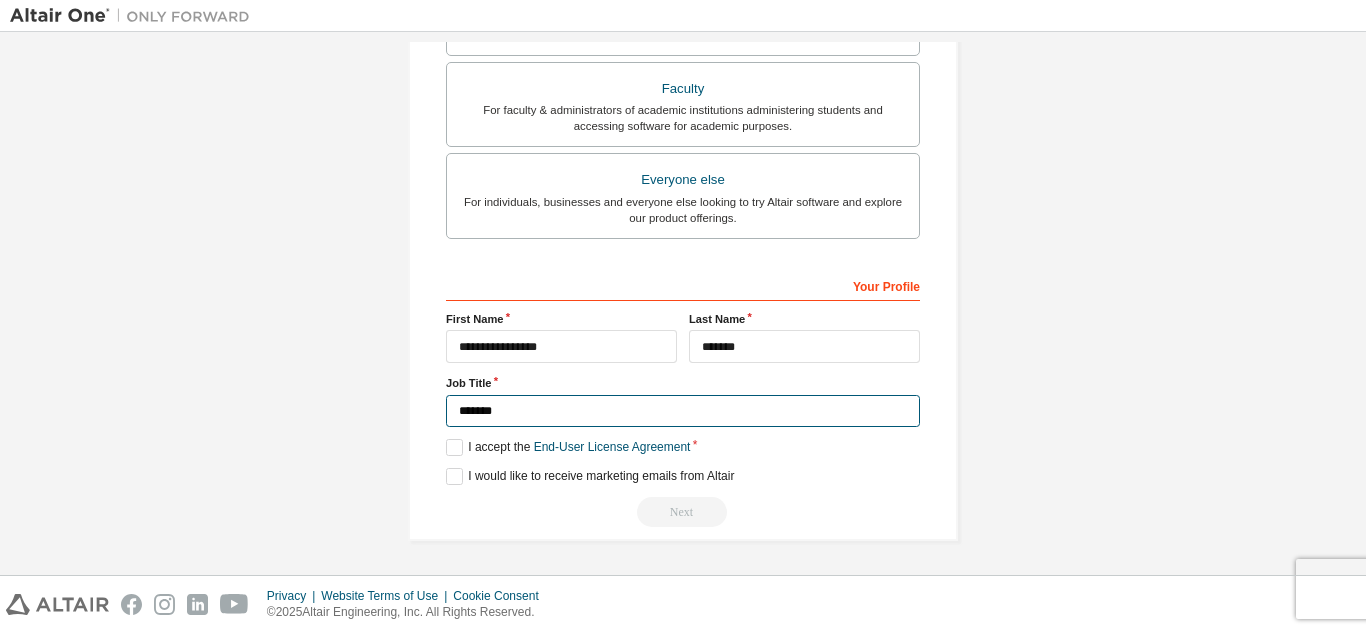 type on "*******" 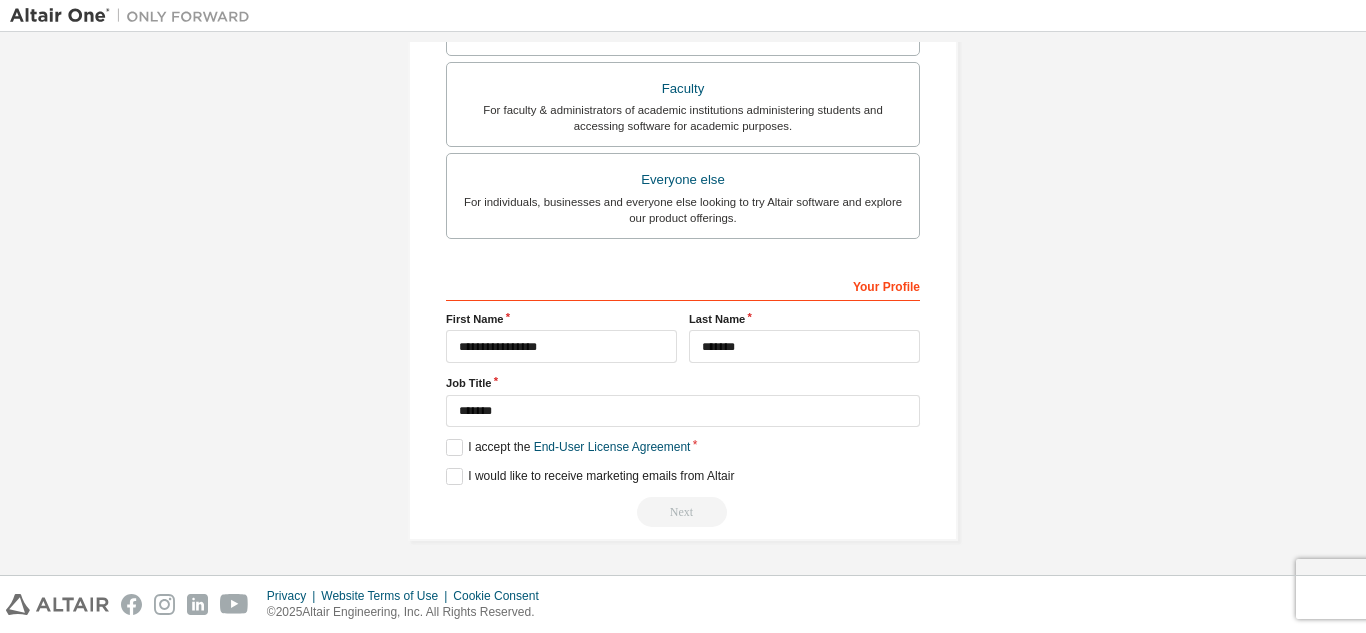 click on "Next" at bounding box center [683, 512] 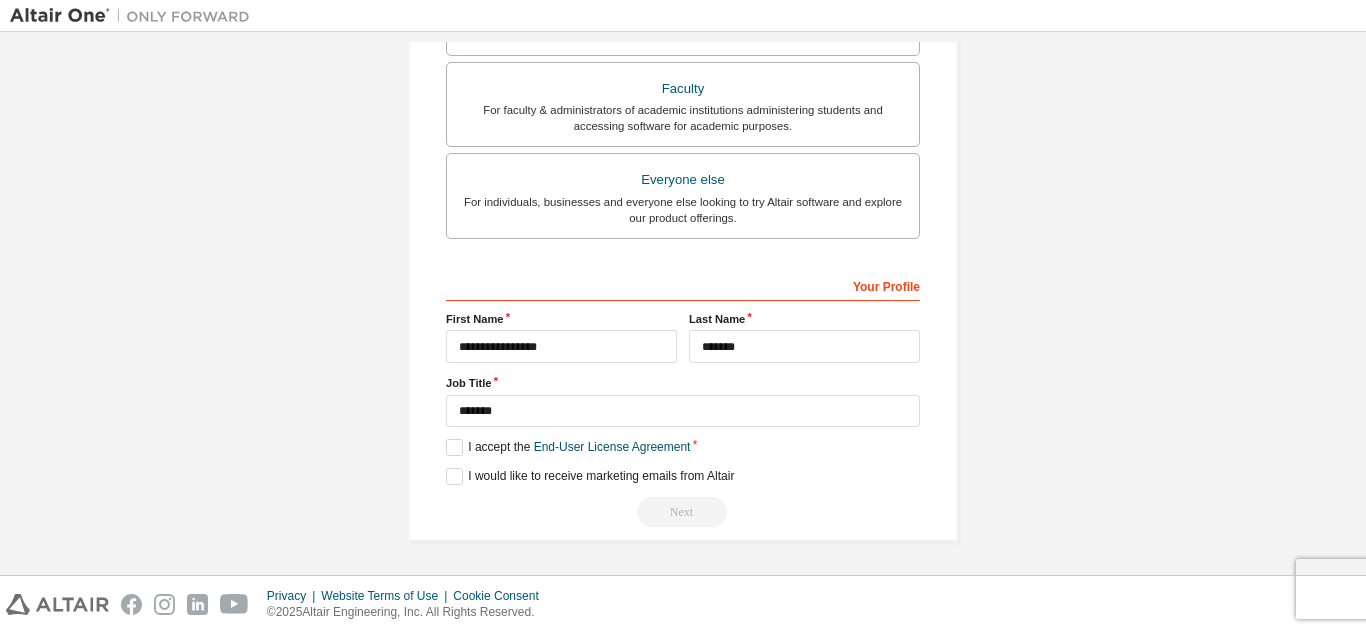 click on "Your Profile" at bounding box center [683, 285] 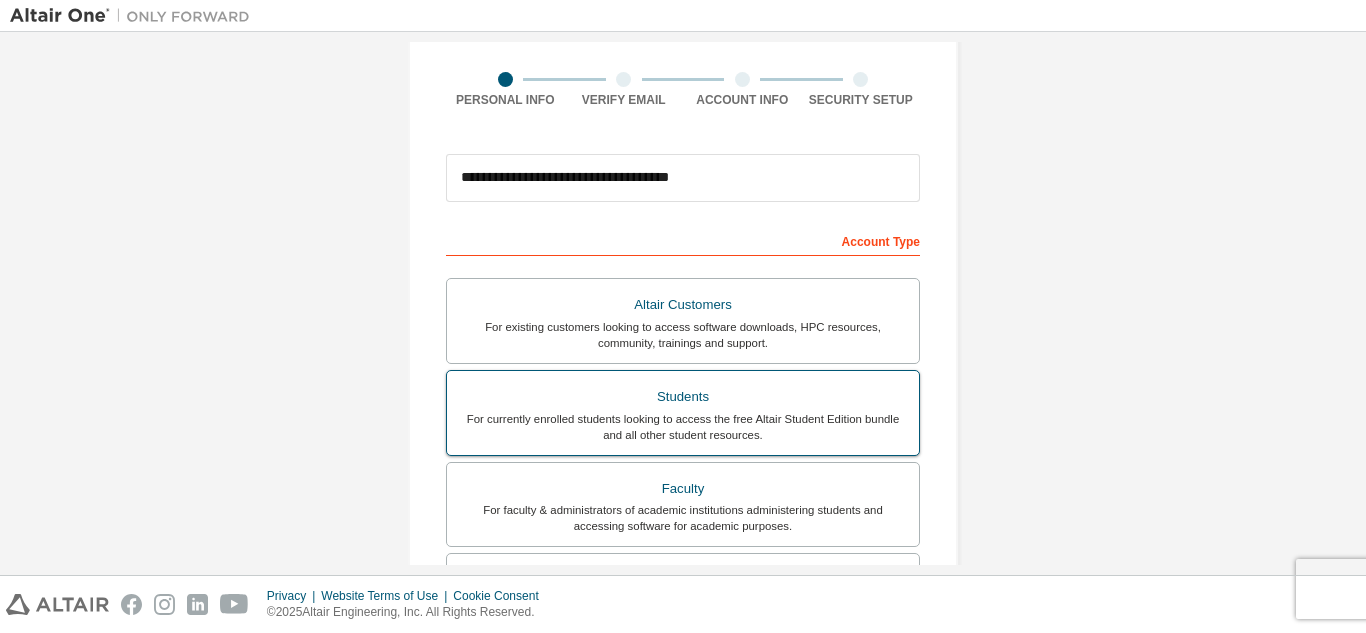 click on "For currently enrolled students looking to access the free Altair Student Edition bundle and all other student resources." at bounding box center [683, 427] 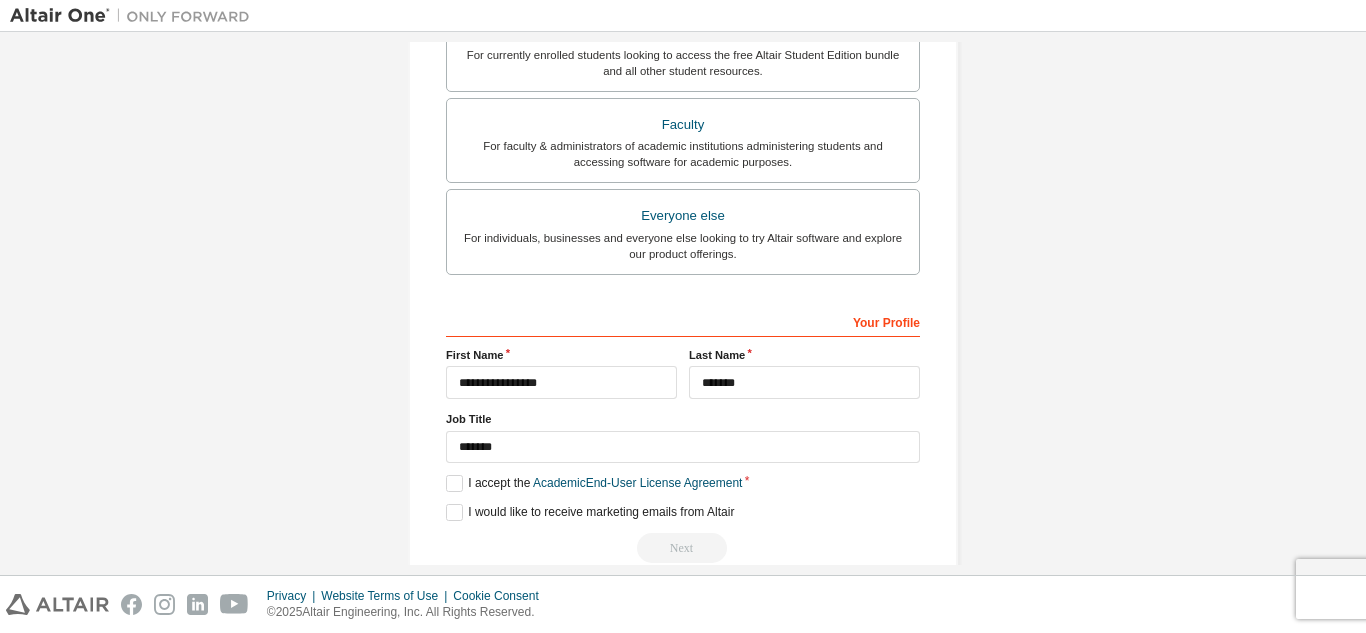 scroll, scrollTop: 536, scrollLeft: 0, axis: vertical 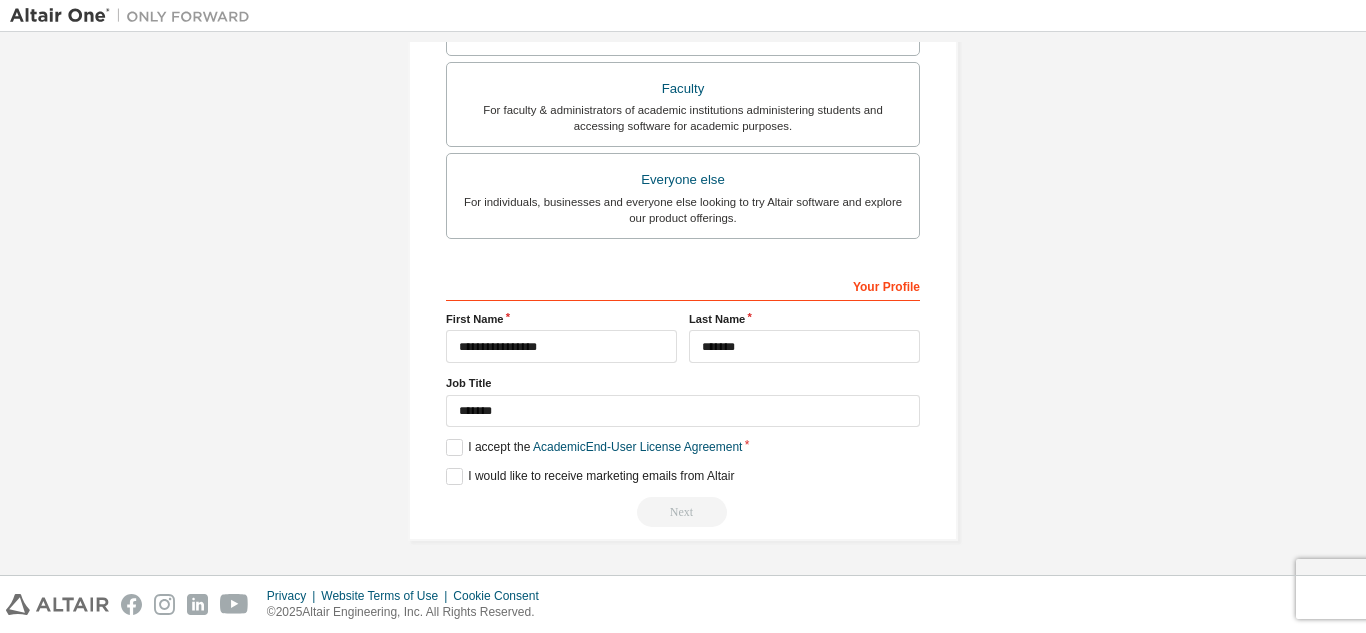 click on "Next" at bounding box center (683, 512) 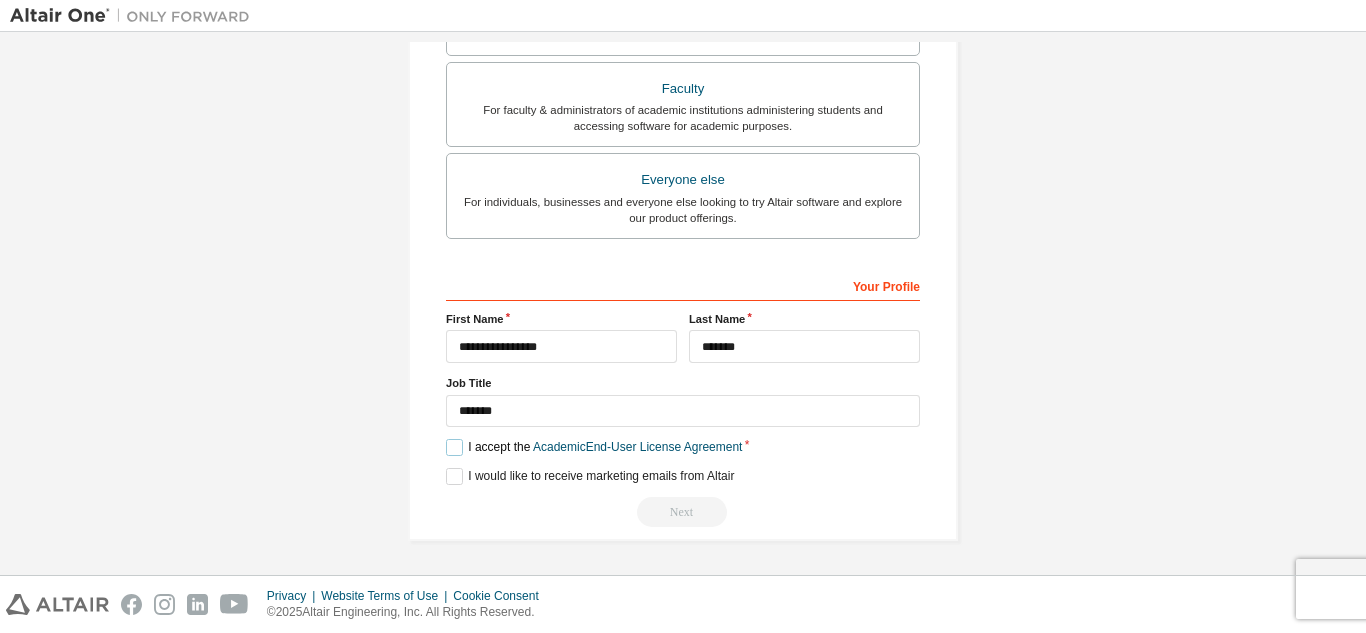 click on "I accept the   Academic   End-User License Agreement" at bounding box center [594, 447] 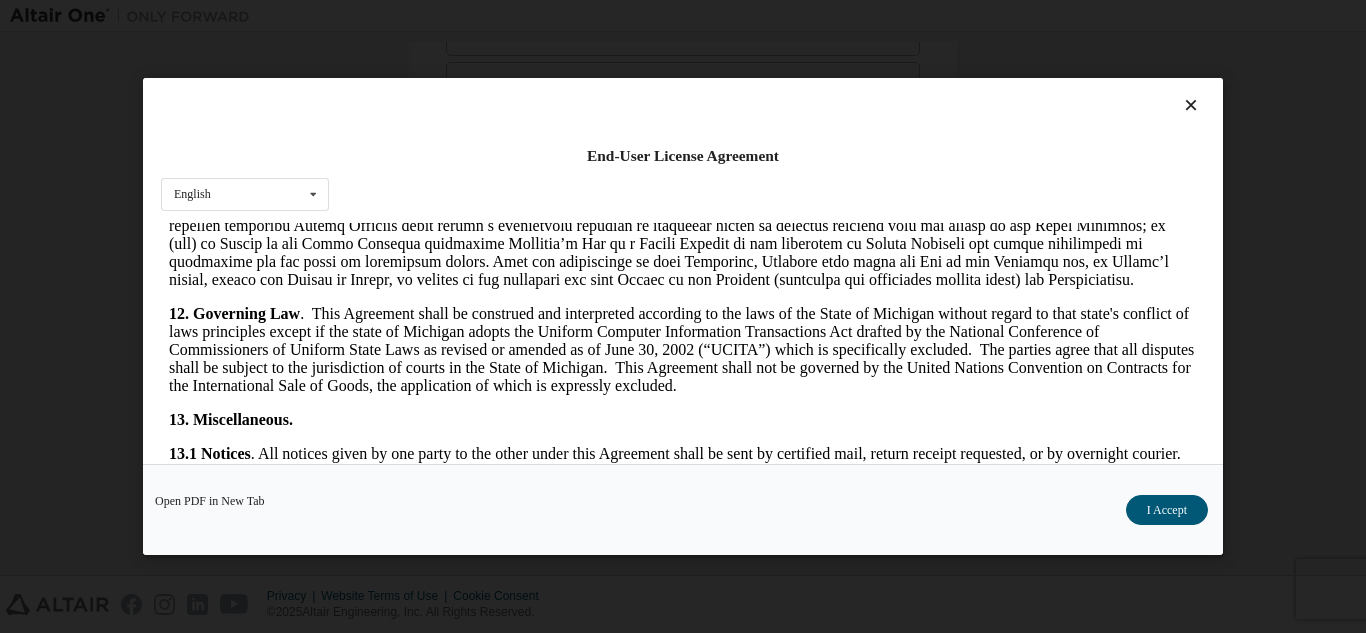 scroll, scrollTop: 3321, scrollLeft: 0, axis: vertical 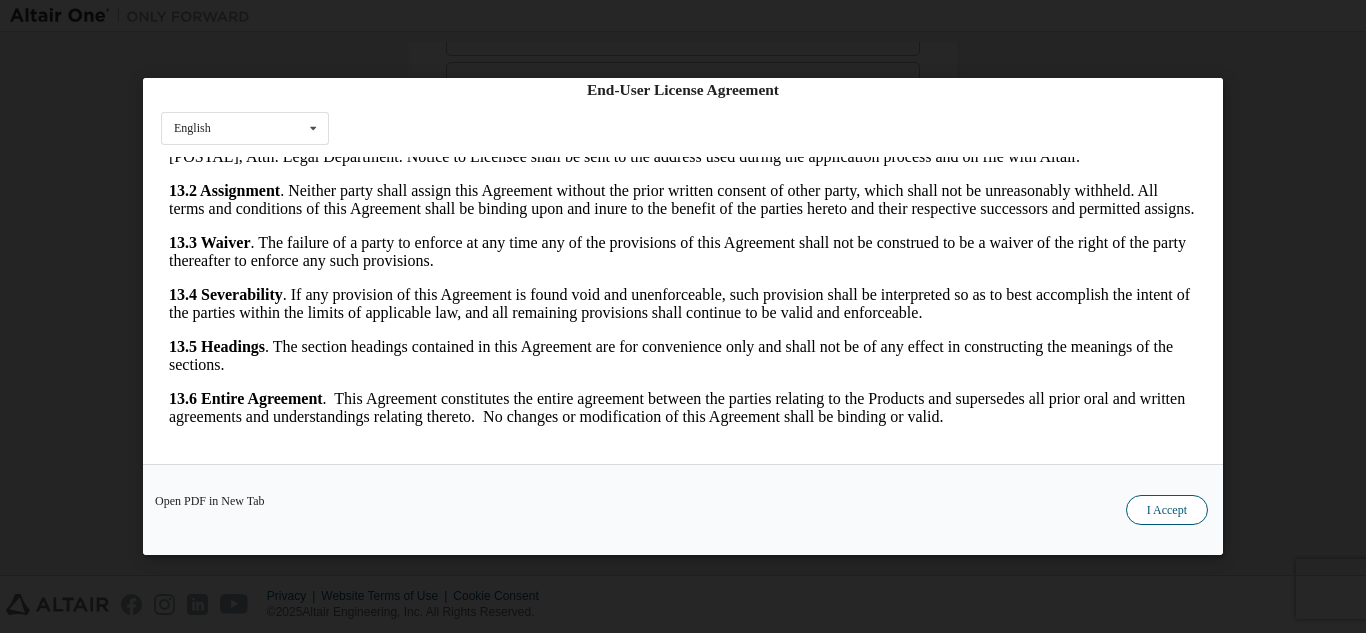 drag, startPoint x: 1129, startPoint y: 494, endPoint x: 1132, endPoint y: 504, distance: 10.440307 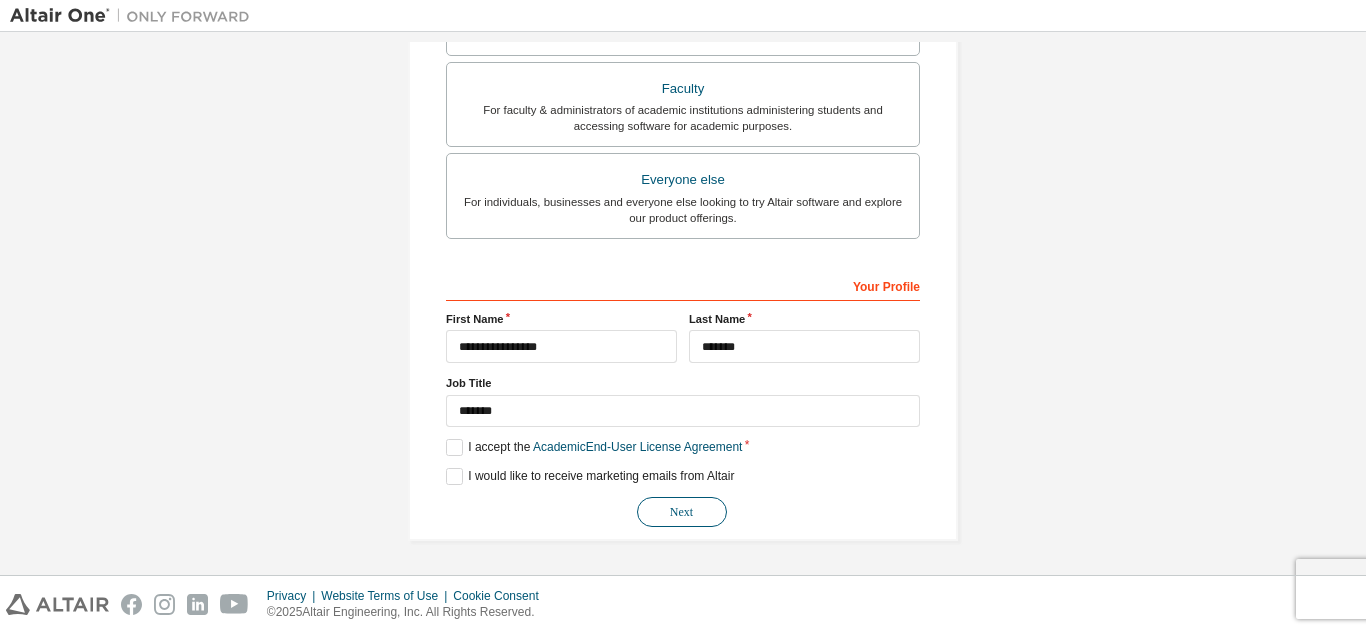 click on "Next" at bounding box center (682, 512) 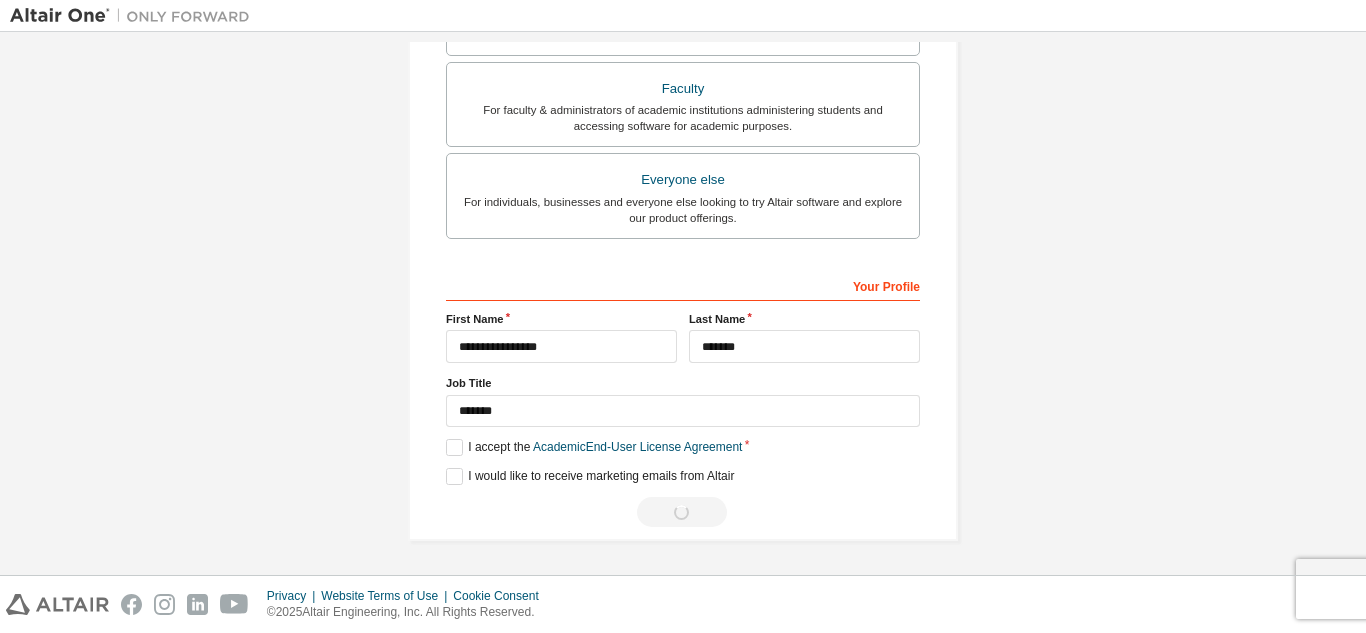 scroll, scrollTop: 0, scrollLeft: 0, axis: both 